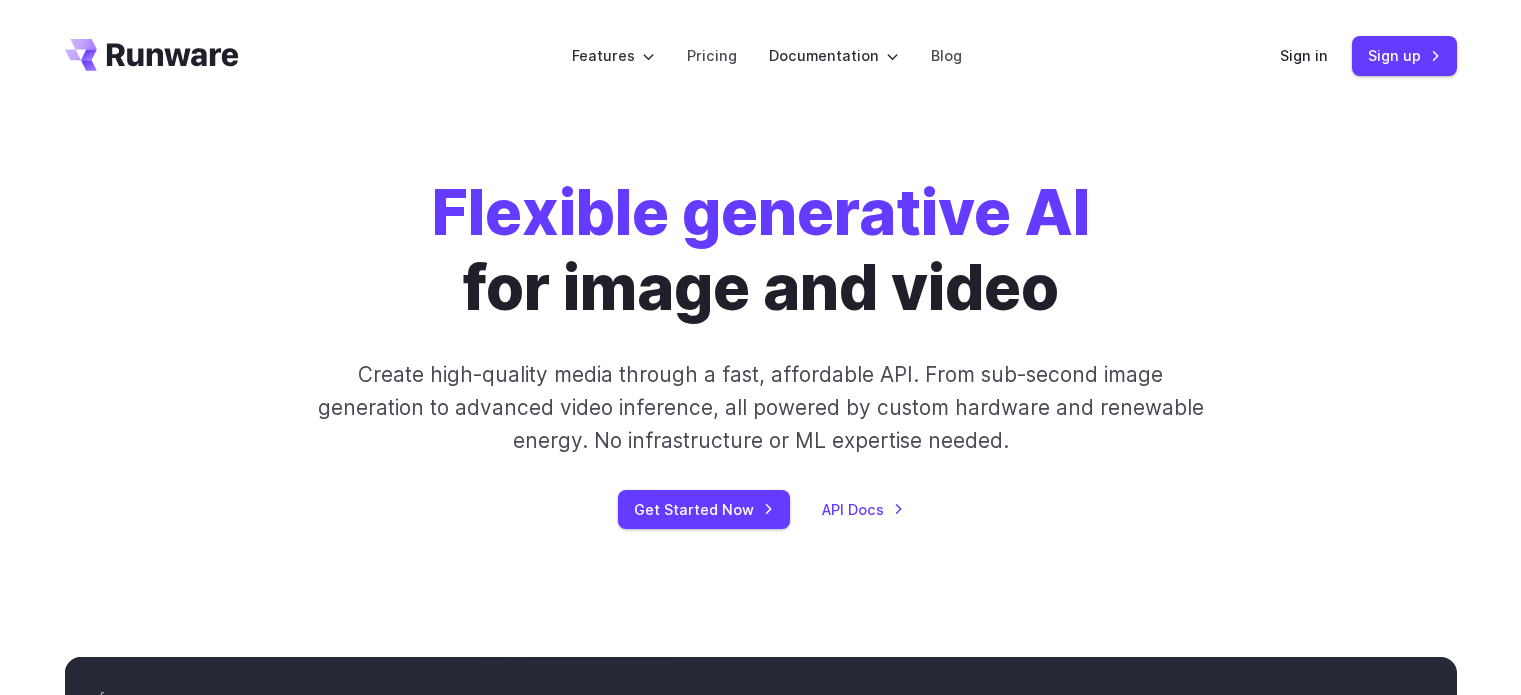 scroll, scrollTop: 0, scrollLeft: 0, axis: both 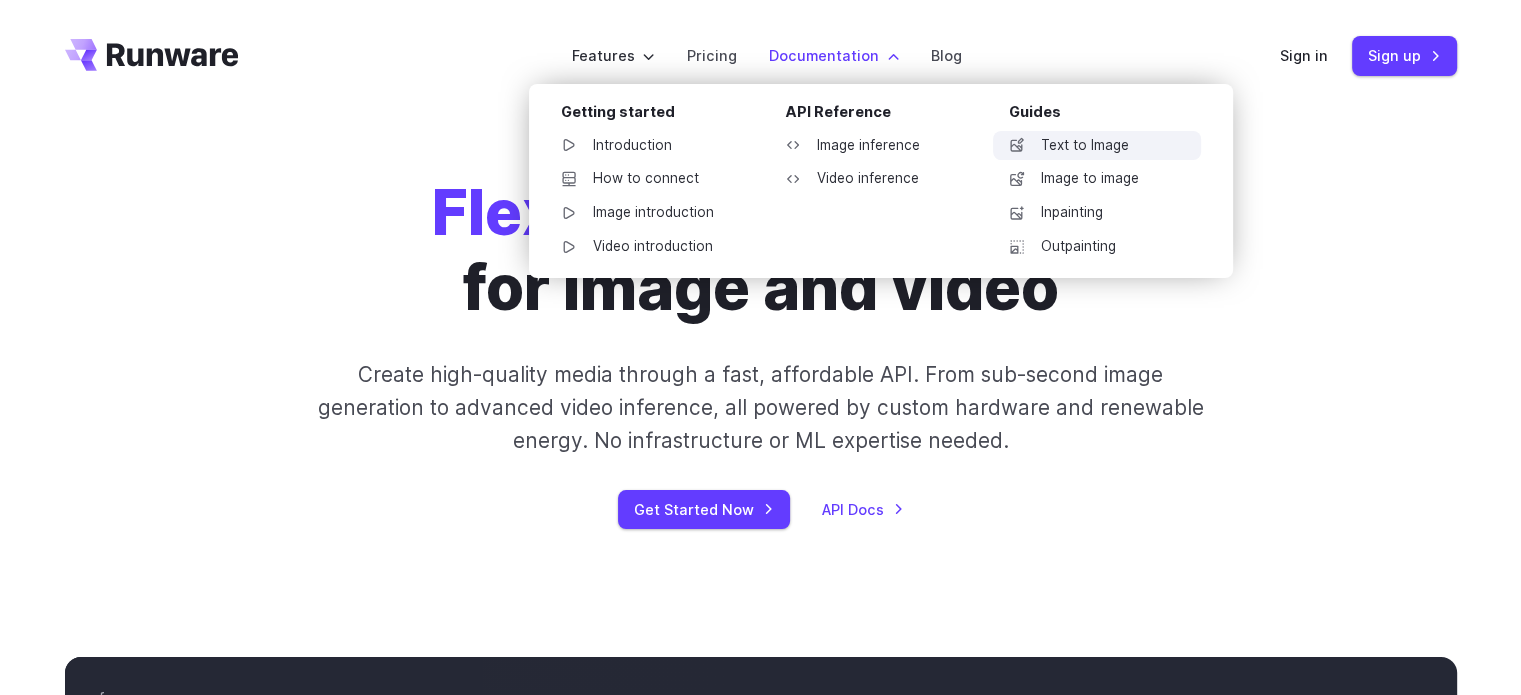 click on "Text to Image" at bounding box center (1097, 146) 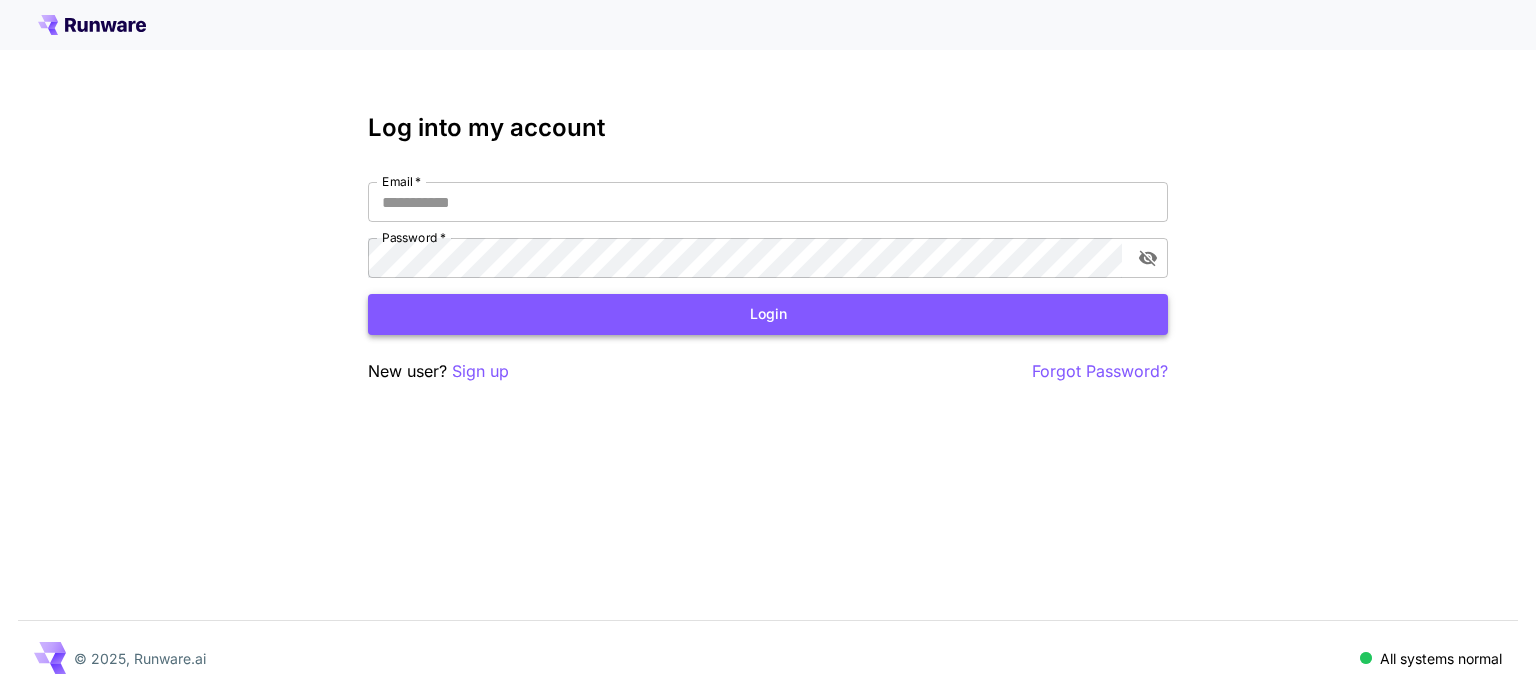 scroll, scrollTop: 0, scrollLeft: 0, axis: both 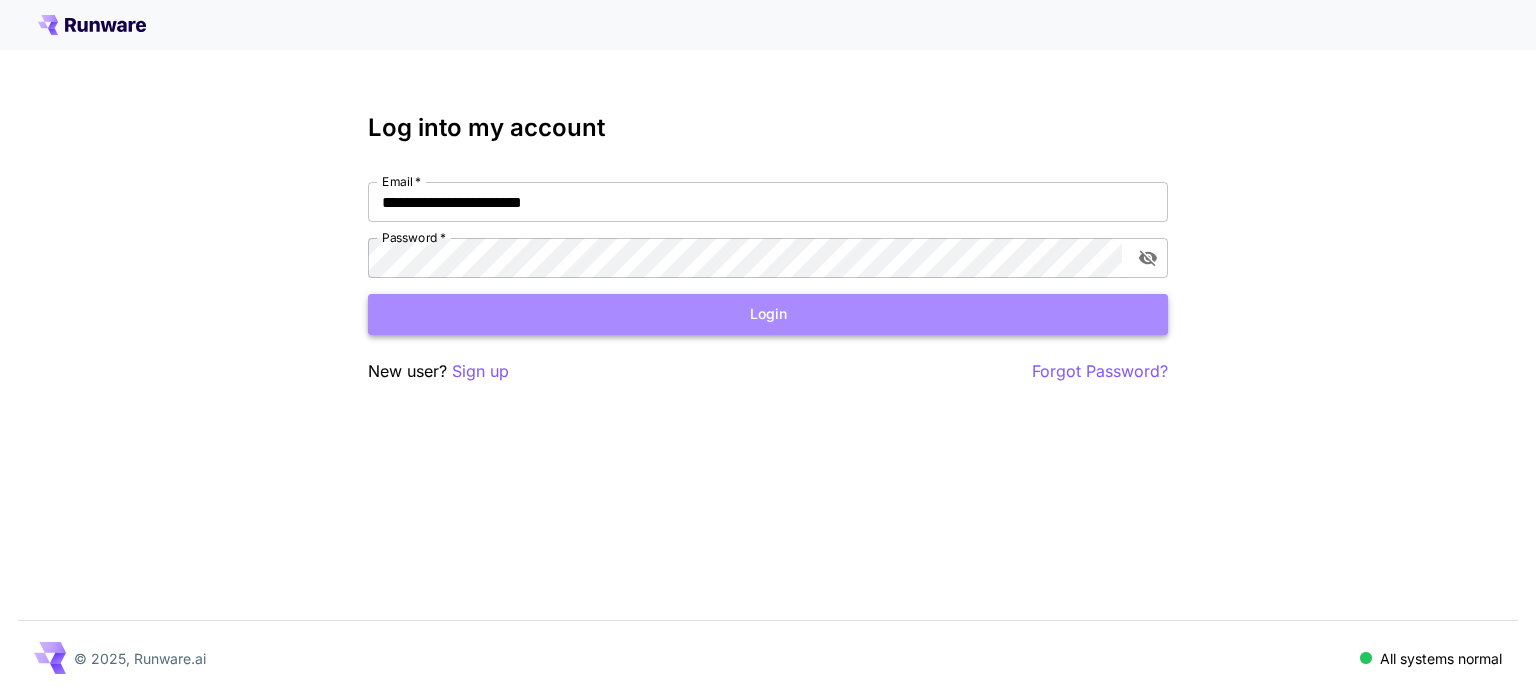 click on "Login" at bounding box center (768, 314) 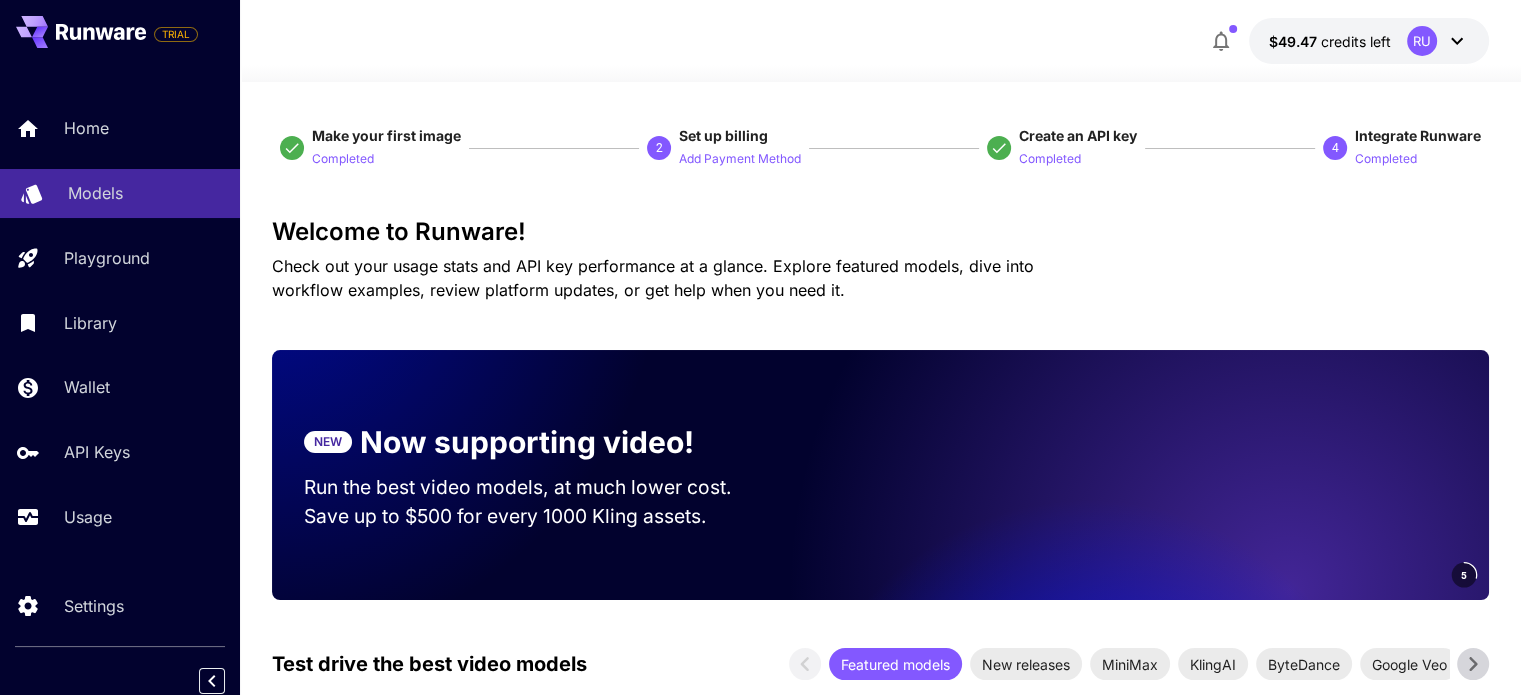 click on "Models" at bounding box center (95, 193) 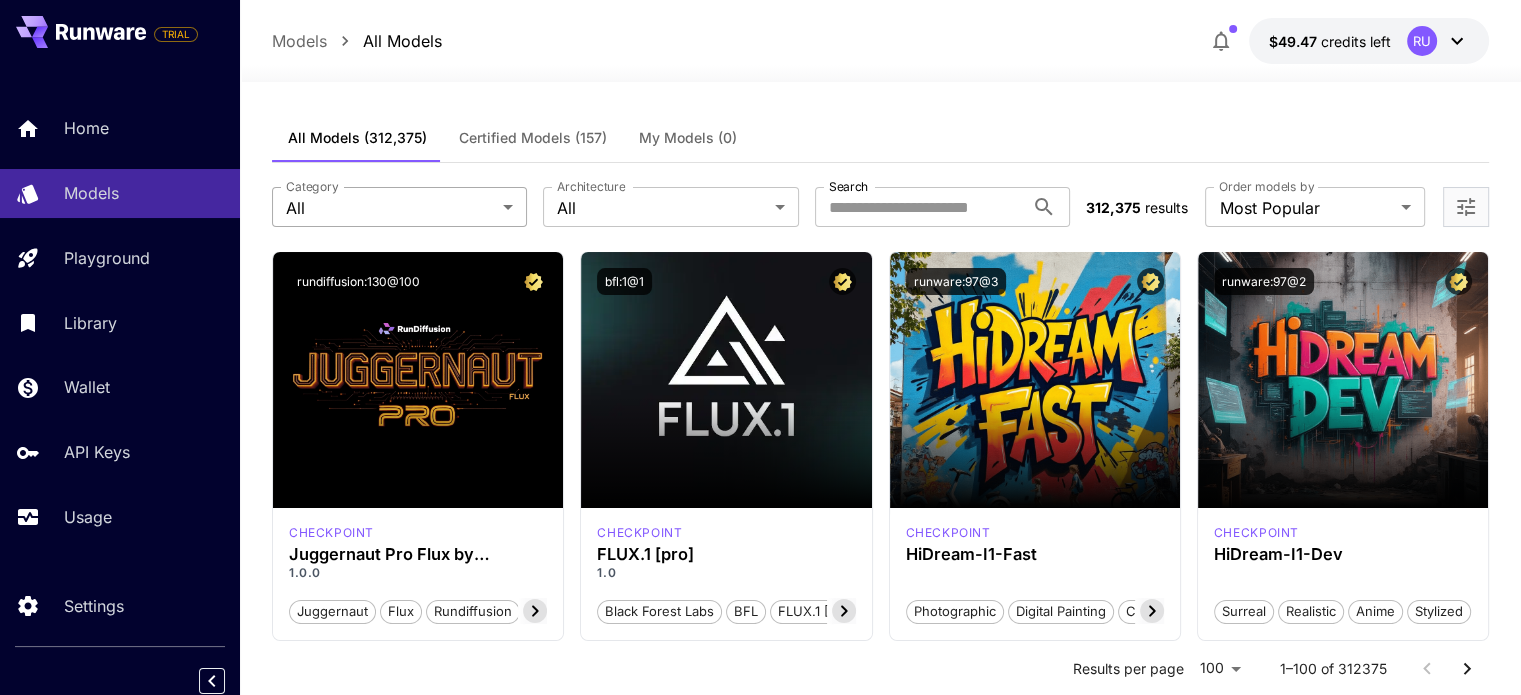 click on "TRIAL Home Models Playground Library Wallet API Keys Usage Settings Models All Models $49.47 credits left RU All Models (312,375) Certified Models (157) My Models (0) Category All Category Architecture All Architecture Search Search 312,375 results Order models by Most Popular Order models by Launch in Playground rundiffusion:130@100 checkpoint Juggernaut Pro Flux by RunDiffusion 1.0.0 juggernaut flux rundiffusion pro photorealism Launch in Playground bfl:1@1 checkpoint FLUX.1 [pro] 1.0 Black Forest Labs BFL FLUX.1 [pro] Launch in Playground runware:97@3 checkpoint HiDream-I1-Fast Photographic Digital Painting Cinematic Sci-Fi Launch in Playground runware:97@2 checkpoint HiDream-I1-Dev Surreal Realistic Anime Stylized Launch in Playground rundiffusion:110@101 checkpoint Juggernaut Lightning Flux by RunDiffusion 1.1.0 juggernaut flux" at bounding box center (760, 9553) 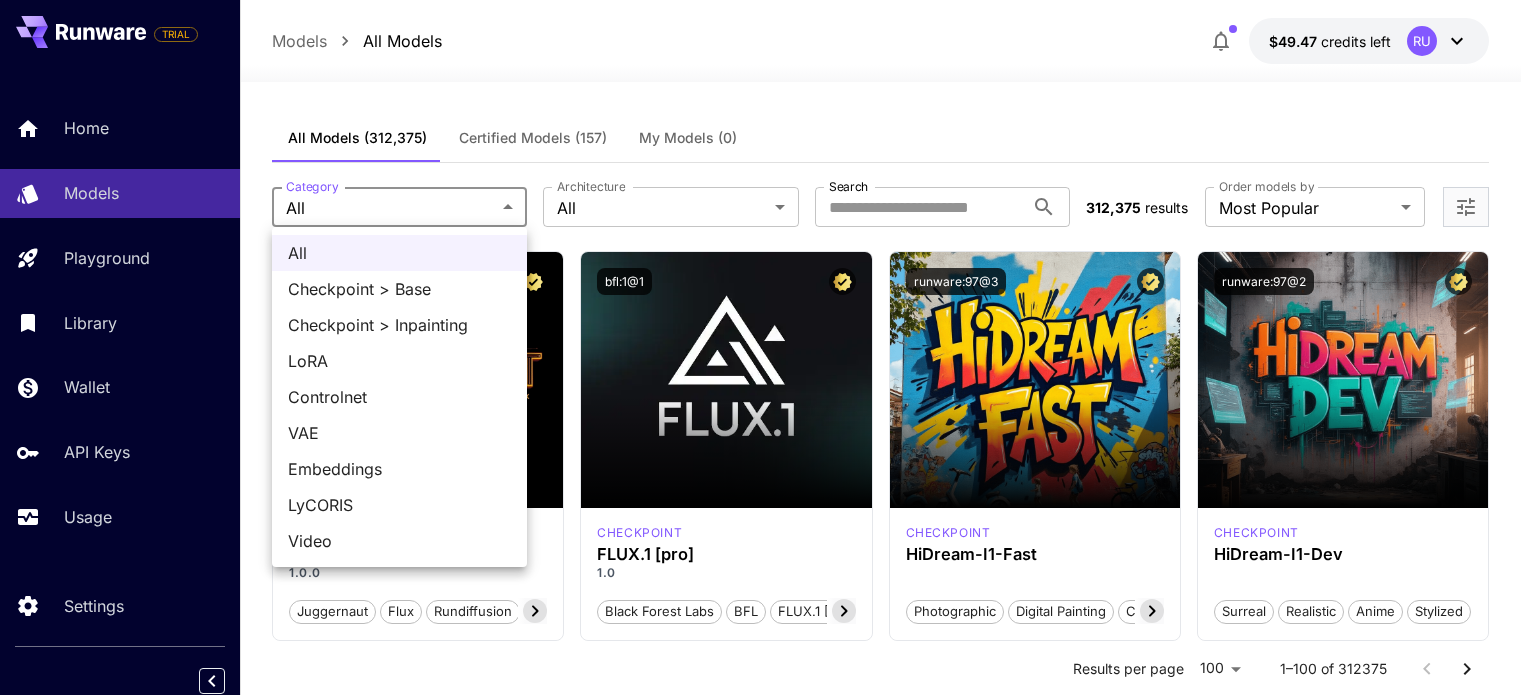 click at bounding box center [768, 347] 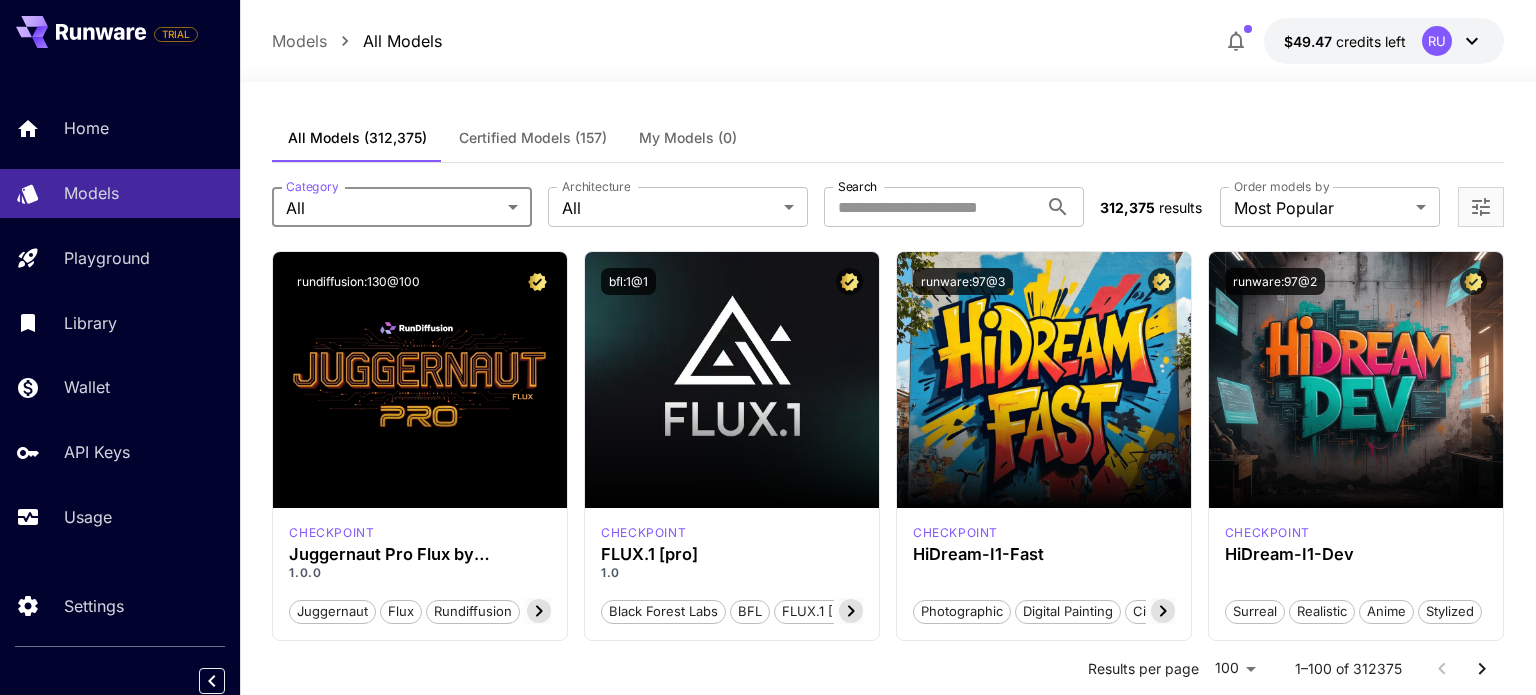 click on "TRIAL Home Models Playground Library Wallet API Keys Usage Settings Models All Models $49.47 credits left RU All Models (312,375) Certified Models (157) My Models (0) Category All Category Architecture All Architecture Search Search 312,375 results Order models by Most Popular Order models by Launch in Playground rundiffusion:130@100 checkpoint Juggernaut Pro Flux by RunDiffusion 1.0.0 juggernaut flux rundiffusion pro photorealism Launch in Playground bfl:1@1 checkpoint FLUX.1 [pro] 1.0 Black Forest Labs BFL FLUX.1 [pro] Launch in Playground runware:97@3 checkpoint HiDream-I1-Fast Photographic Digital Painting Cinematic Sci-Fi Launch in Playground runware:97@2 checkpoint HiDream-I1-Dev Surreal Realistic Anime Stylized Launch in Playground rundiffusion:110@101 checkpoint Juggernaut Lightning Flux by RunDiffusion 1.1.0 juggernaut flux" at bounding box center [768, 9553] 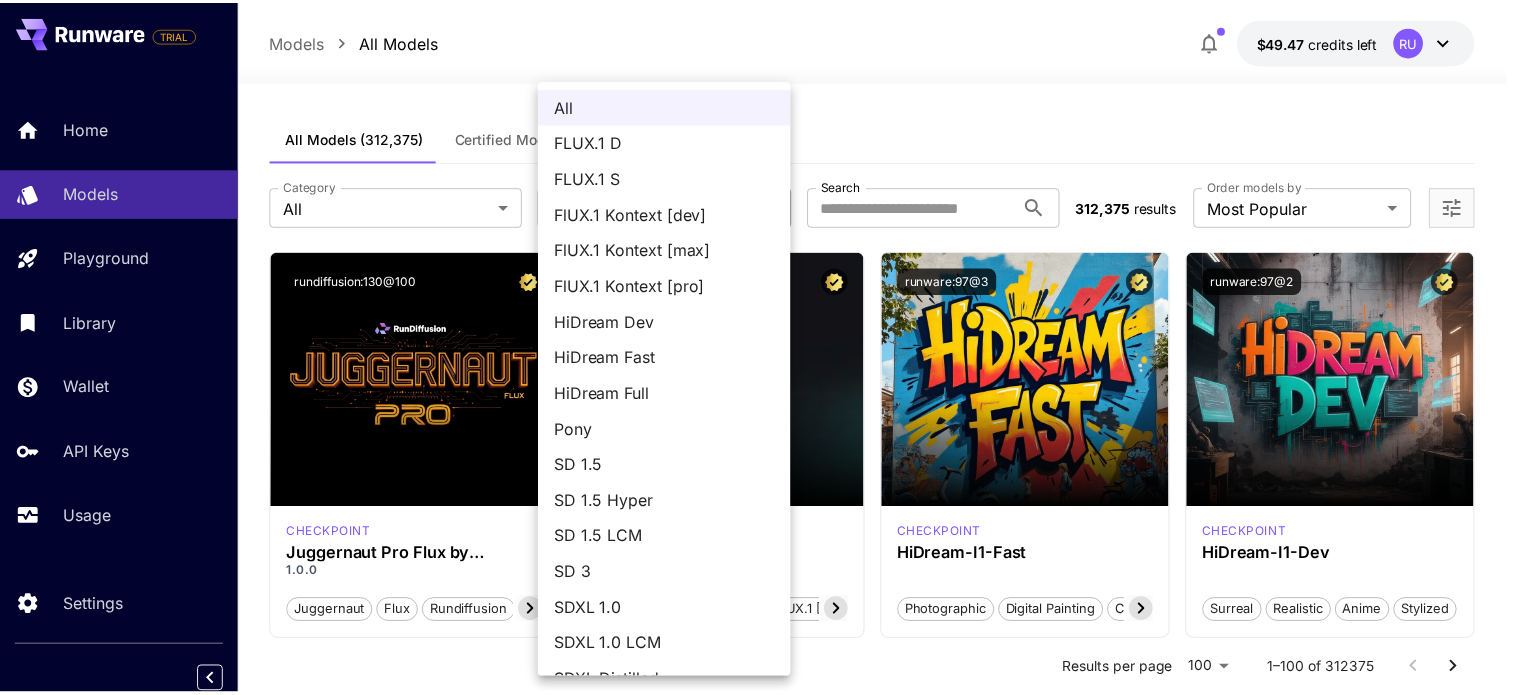 scroll, scrollTop: 136, scrollLeft: 0, axis: vertical 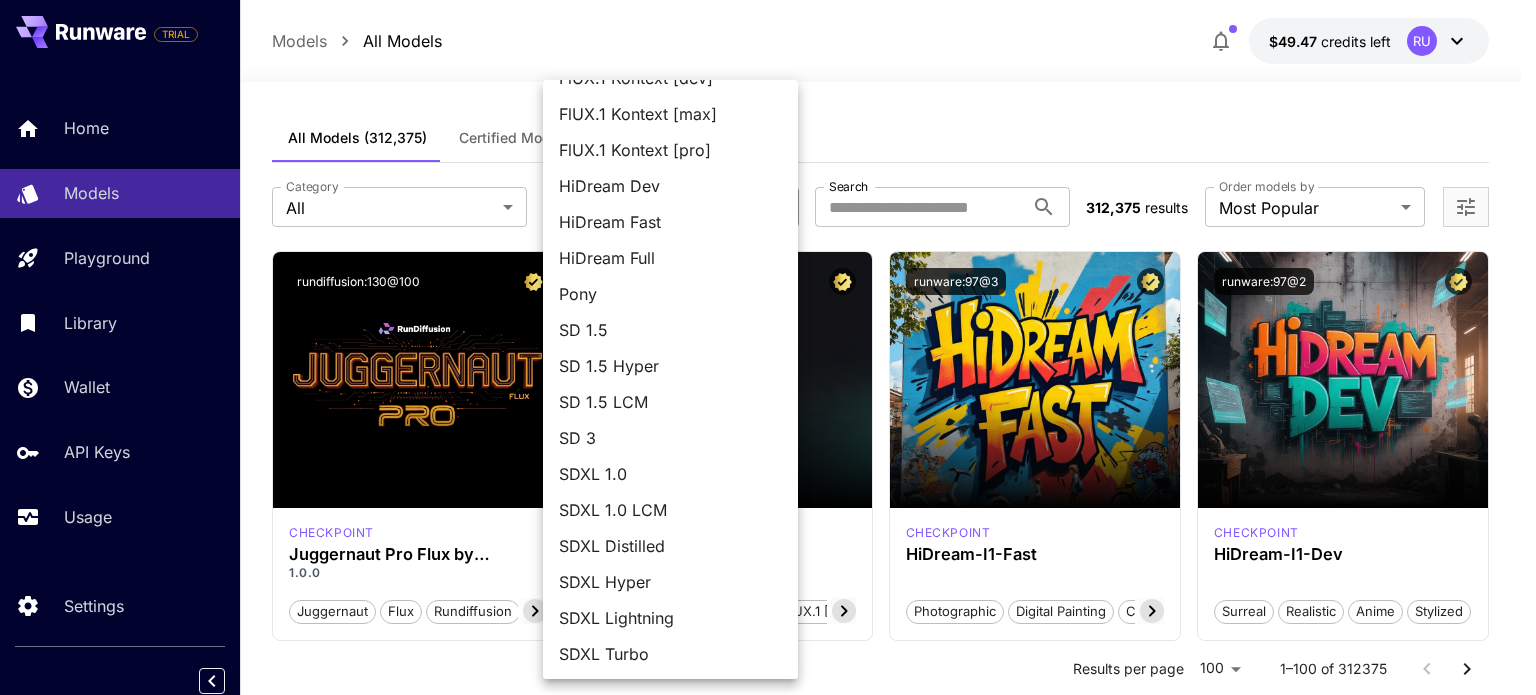 click at bounding box center [768, 347] 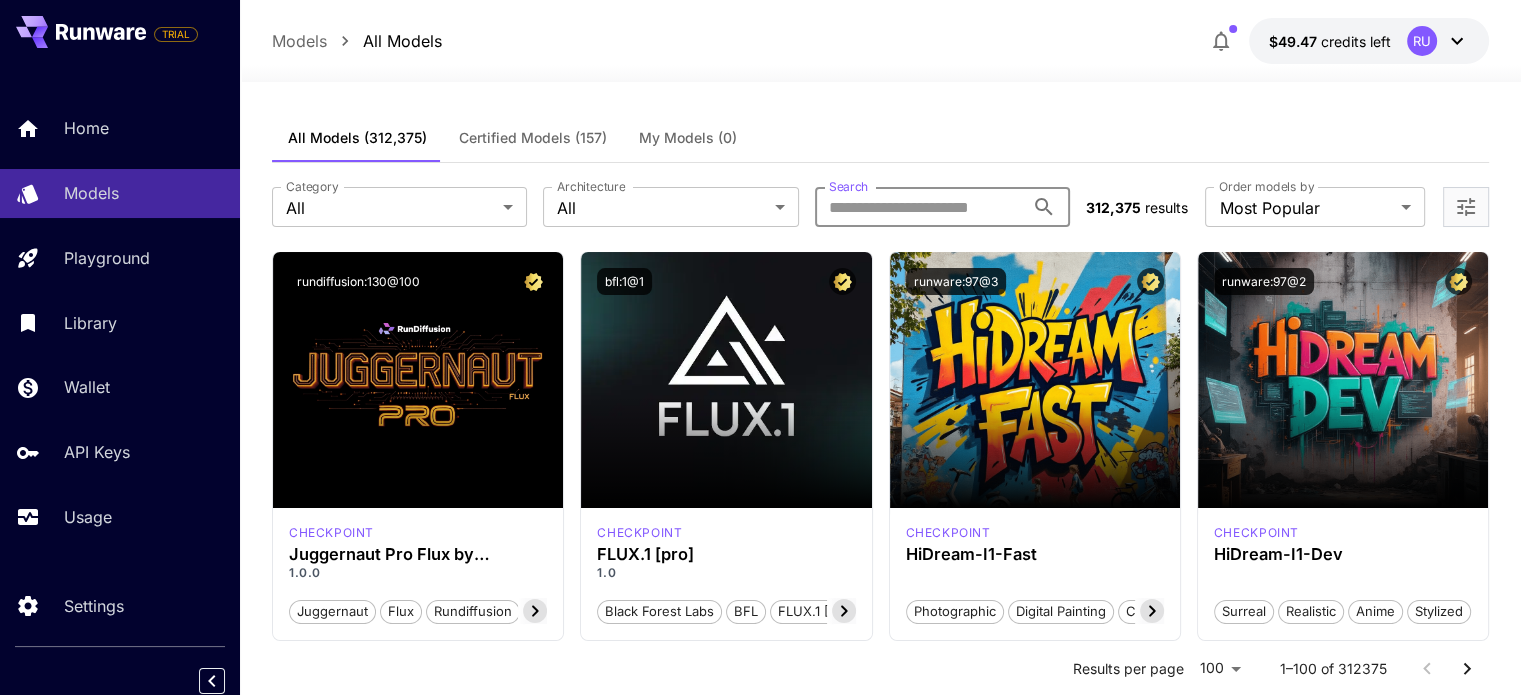 click on "Search" at bounding box center [919, 207] 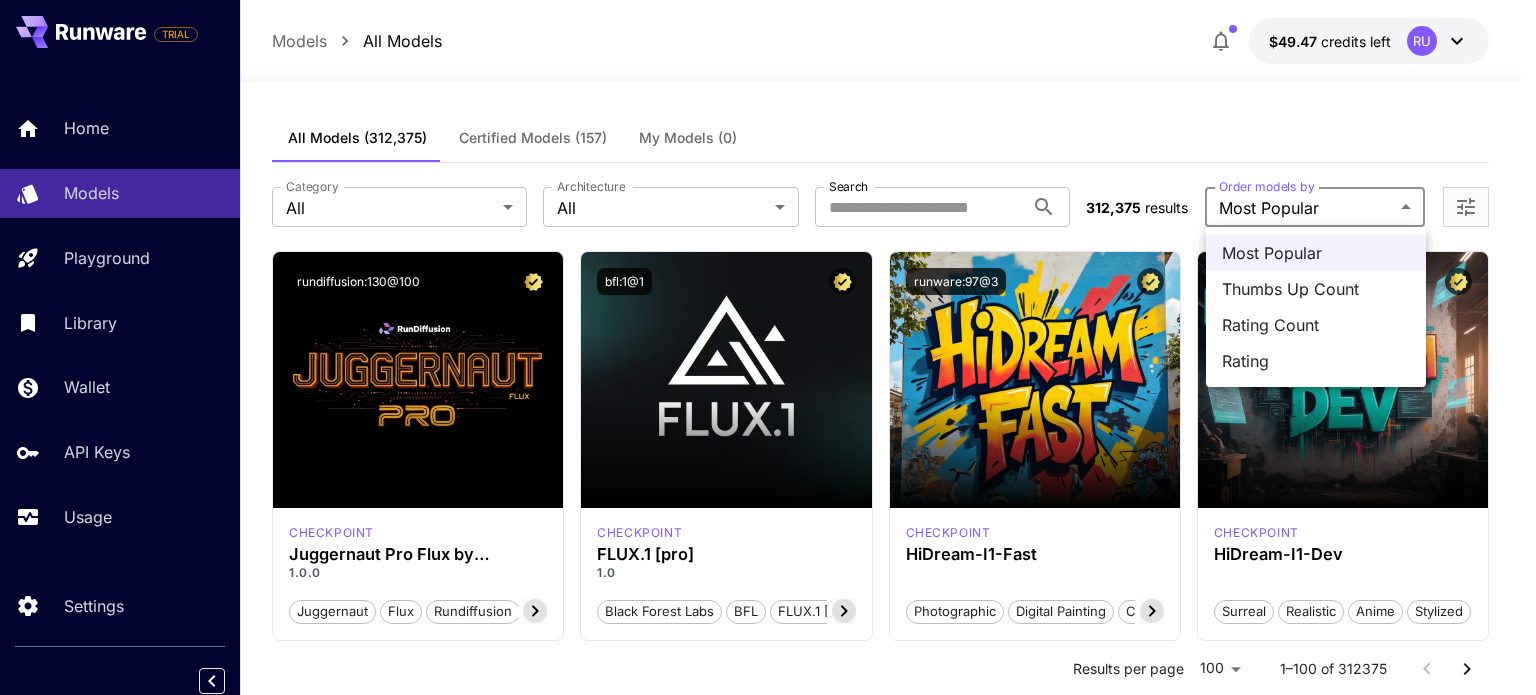 click on "TRIAL Home Models Playground Library Wallet API Keys Usage Settings Models All Models $49.47 credits left RU All Models (312,375) Certified Models (157) My Models (0) Category All Category Architecture All Architecture Search Search 312,375 results Order models by Most Popular Order models by Launch in Playground rundiffusion:130@100 checkpoint Juggernaut Pro Flux by RunDiffusion 1.0.0 juggernaut flux rundiffusion pro photorealism Launch in Playground bfl:1@1 checkpoint FLUX.1 [pro] 1.0 Black Forest Labs BFL FLUX.1 [pro] Launch in Playground runware:97@3 checkpoint HiDream-I1-Fast Photographic Digital Painting Cinematic Sci-Fi Launch in Playground runware:97@2 checkpoint HiDream-I1-Dev Surreal Realistic Anime Stylized Launch in Playground rundiffusion:110@101 checkpoint Juggernaut Lightning Flux by RunDiffusion 1.1.0 juggernaut flux" at bounding box center [768, 9553] 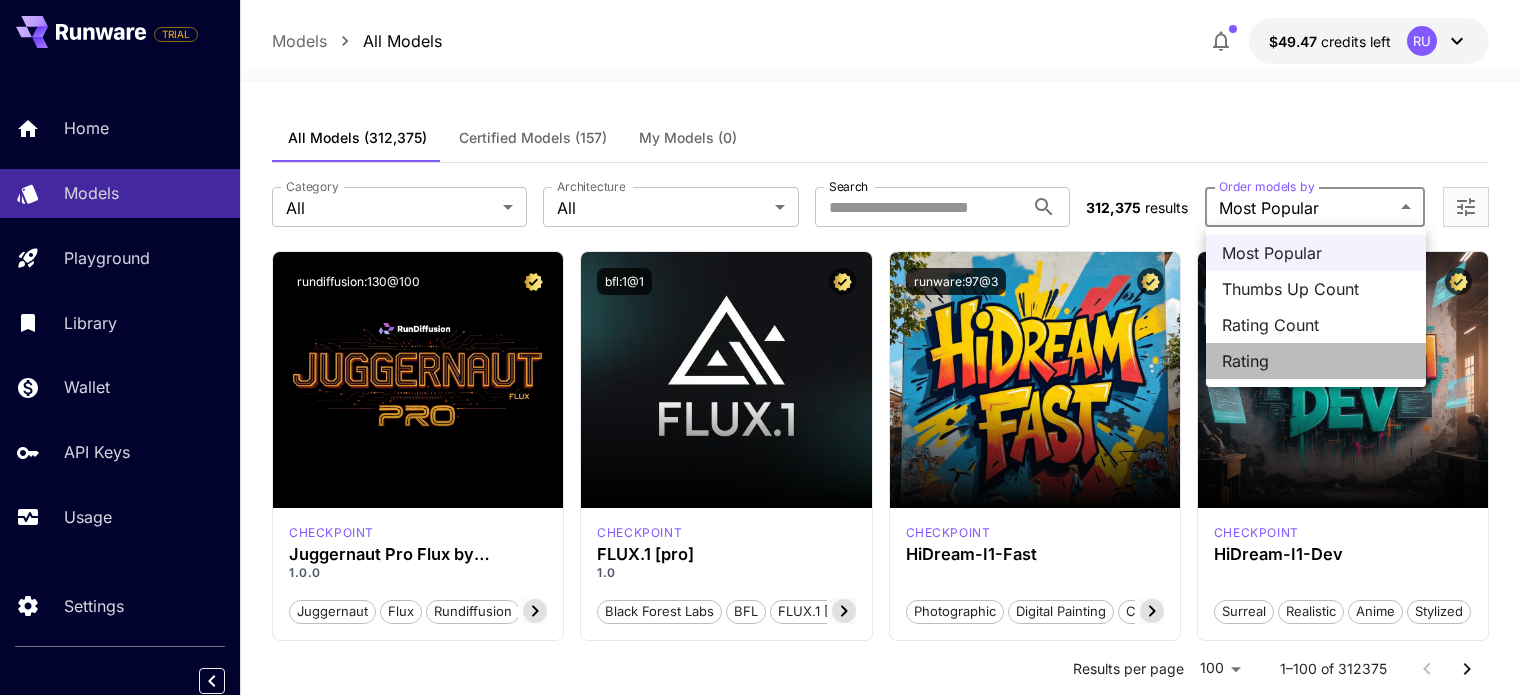 click on "Rating" at bounding box center [1316, 361] 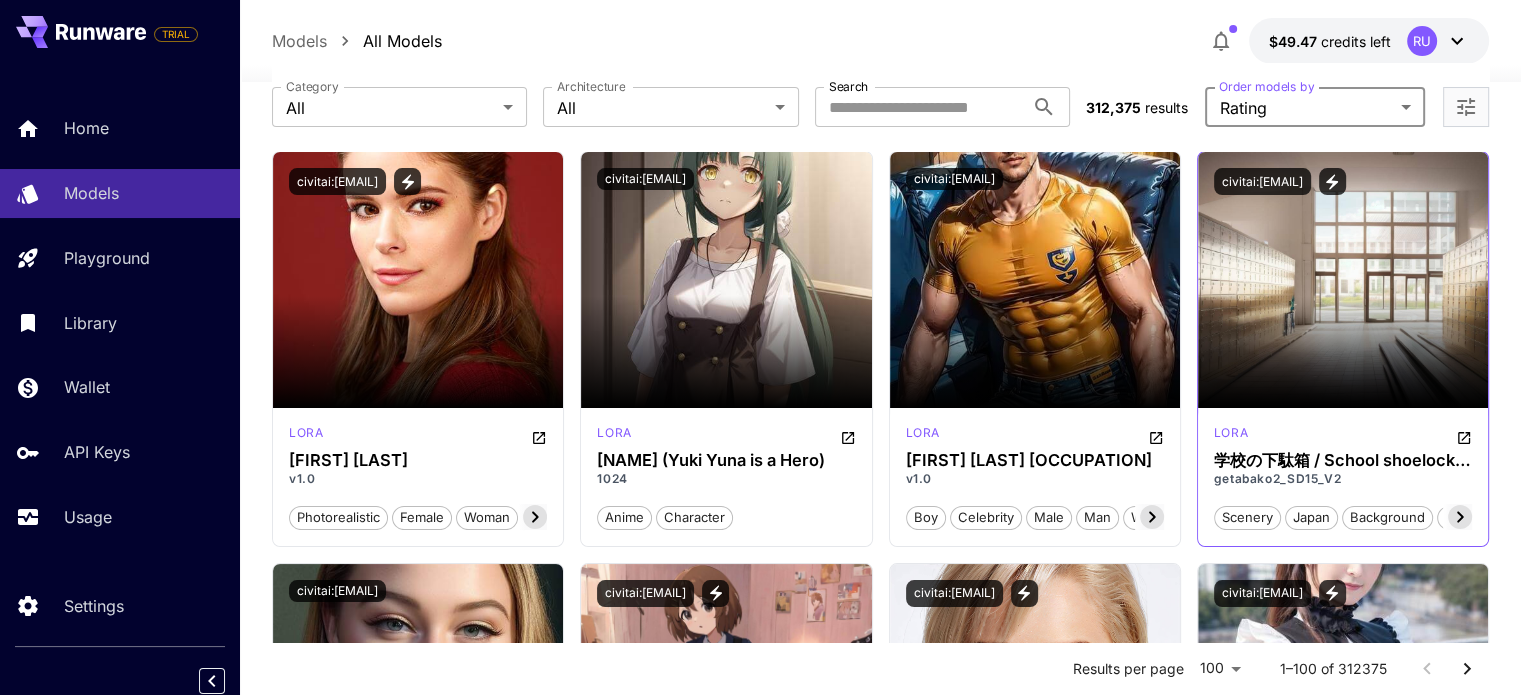 scroll, scrollTop: 99, scrollLeft: 0, axis: vertical 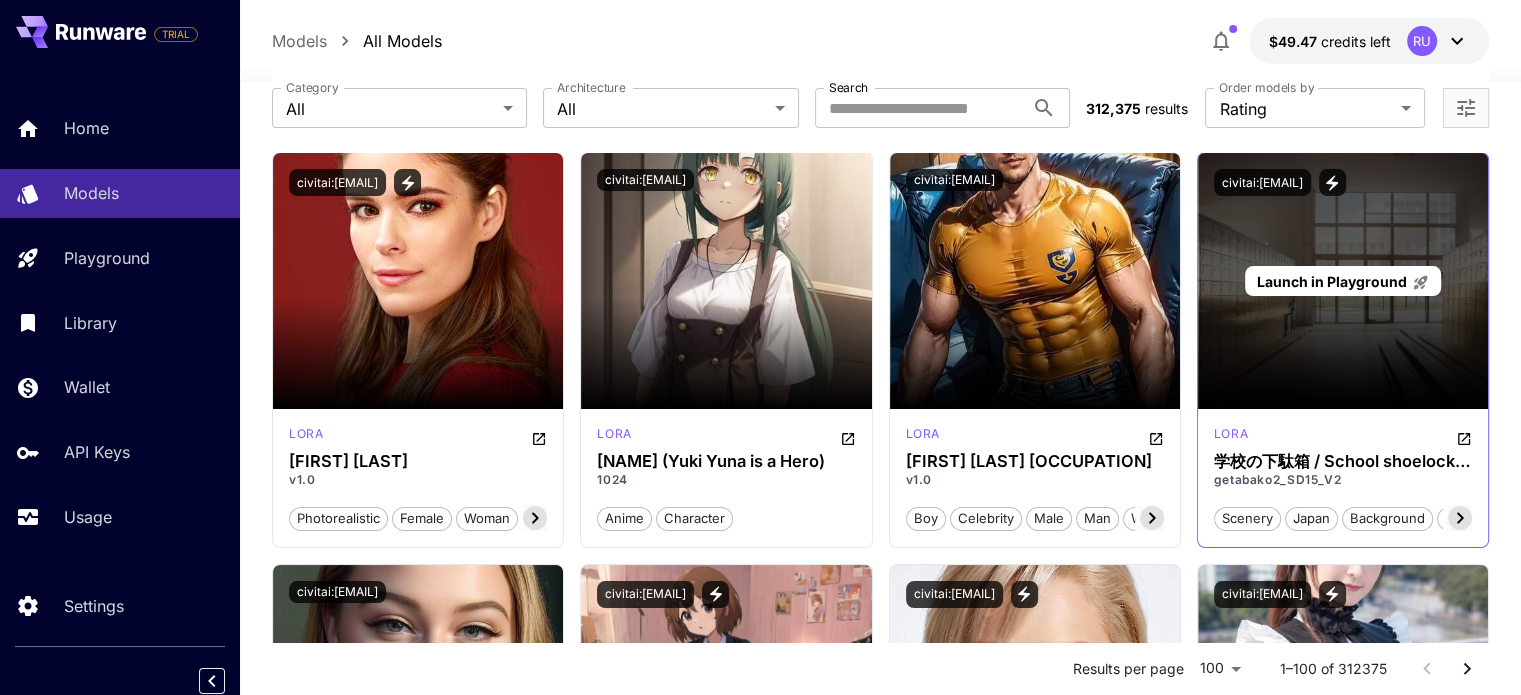 click on "Launch in Playground" at bounding box center (1331, 281) 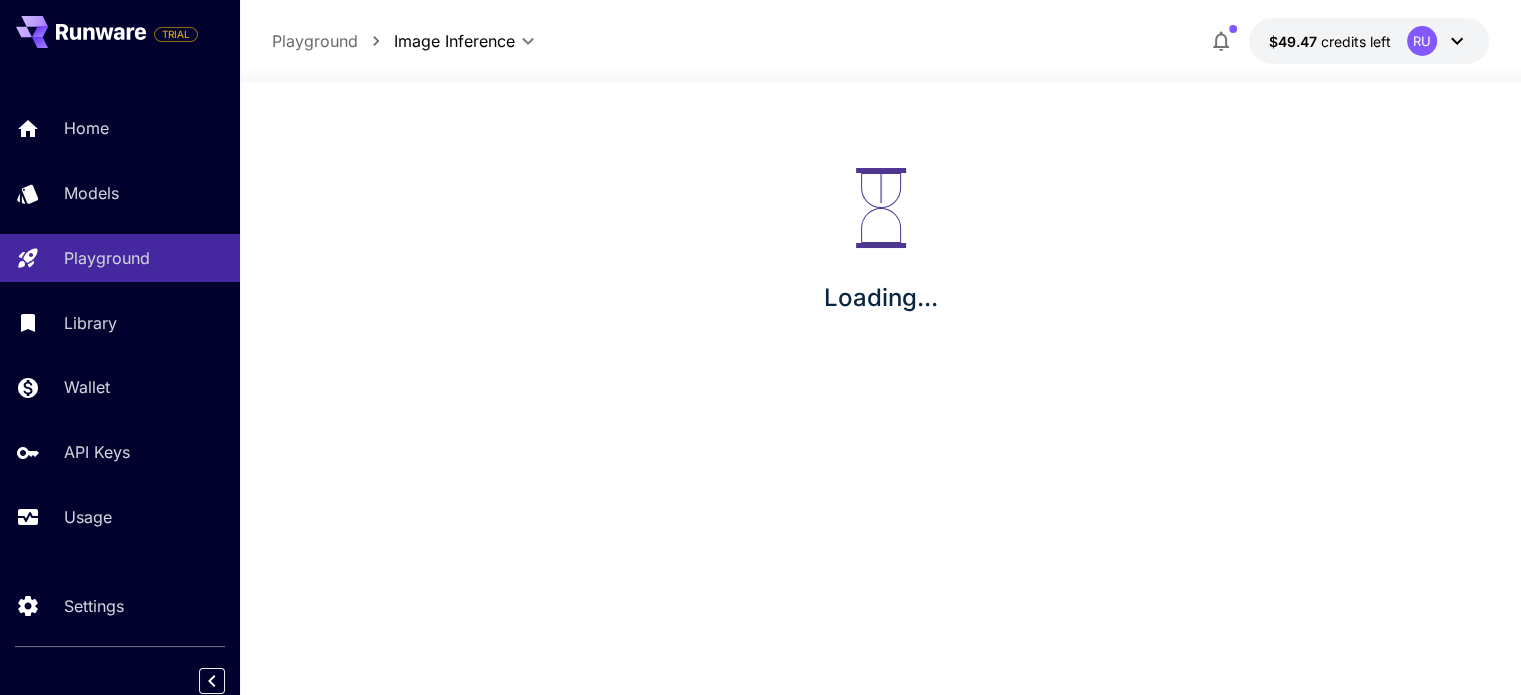 scroll, scrollTop: 0, scrollLeft: 0, axis: both 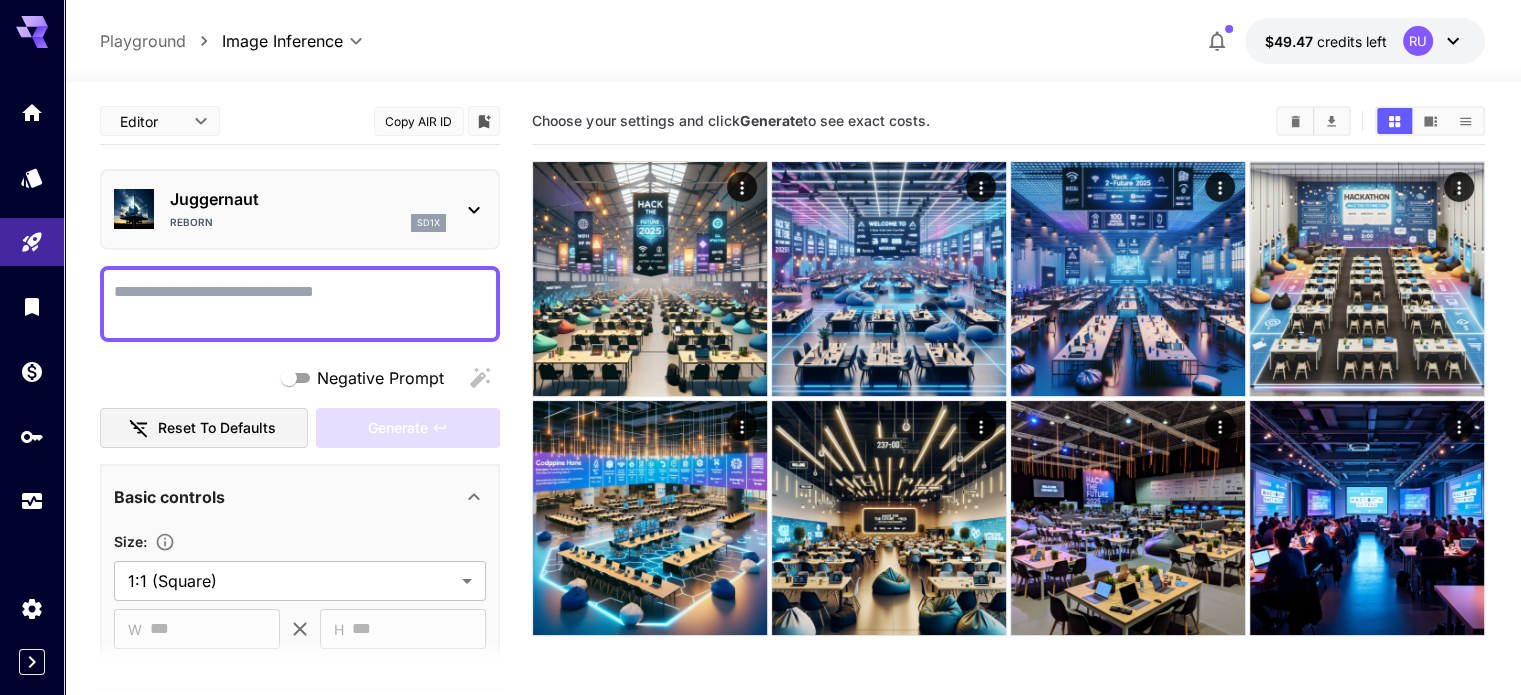 paste on "**********" 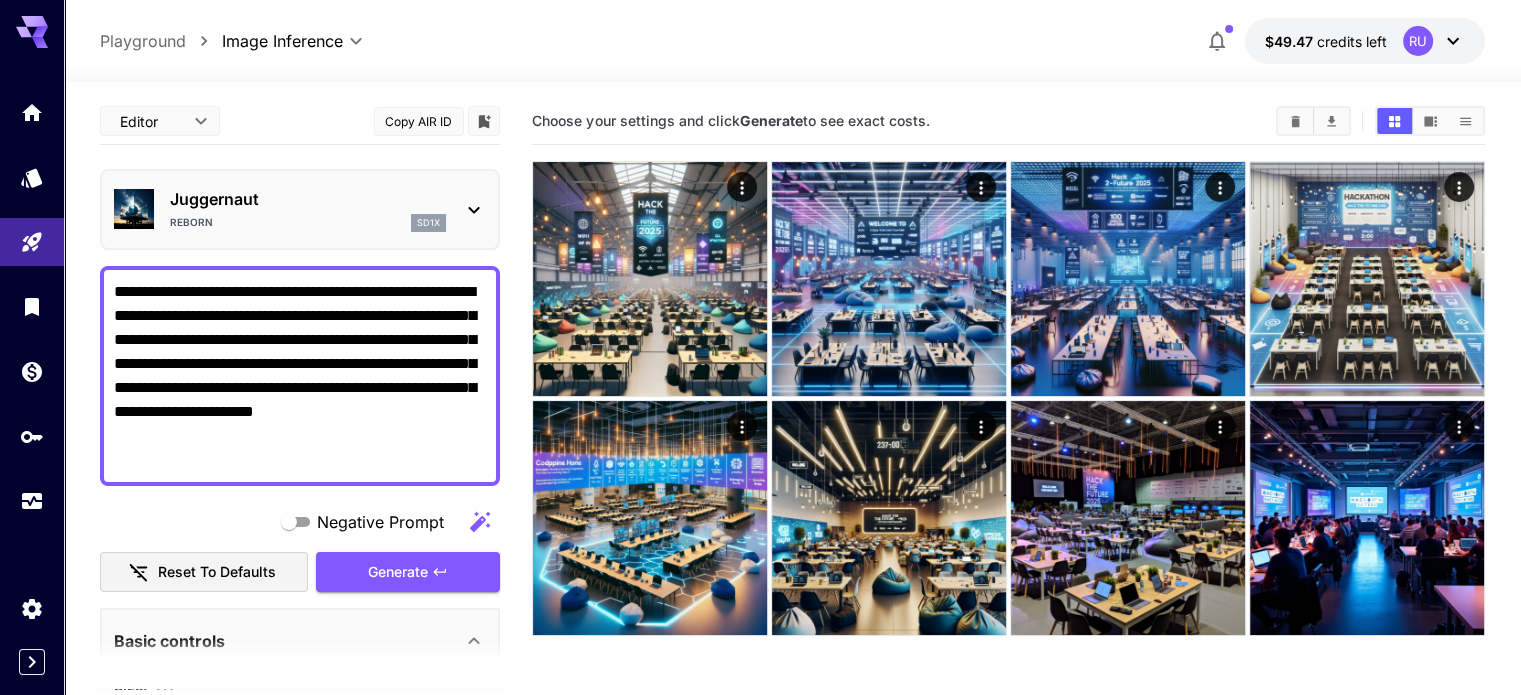 click on "**********" at bounding box center [300, 376] 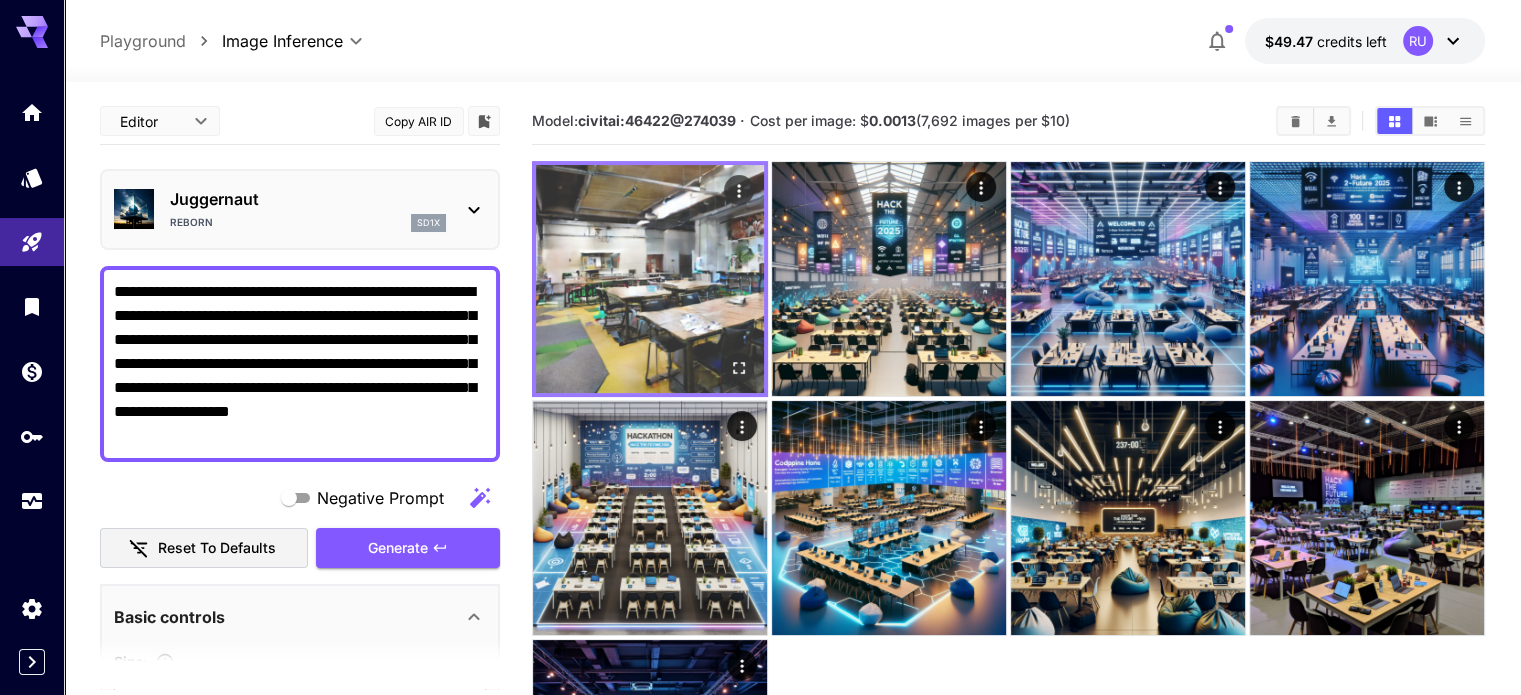 click at bounding box center (650, 279) 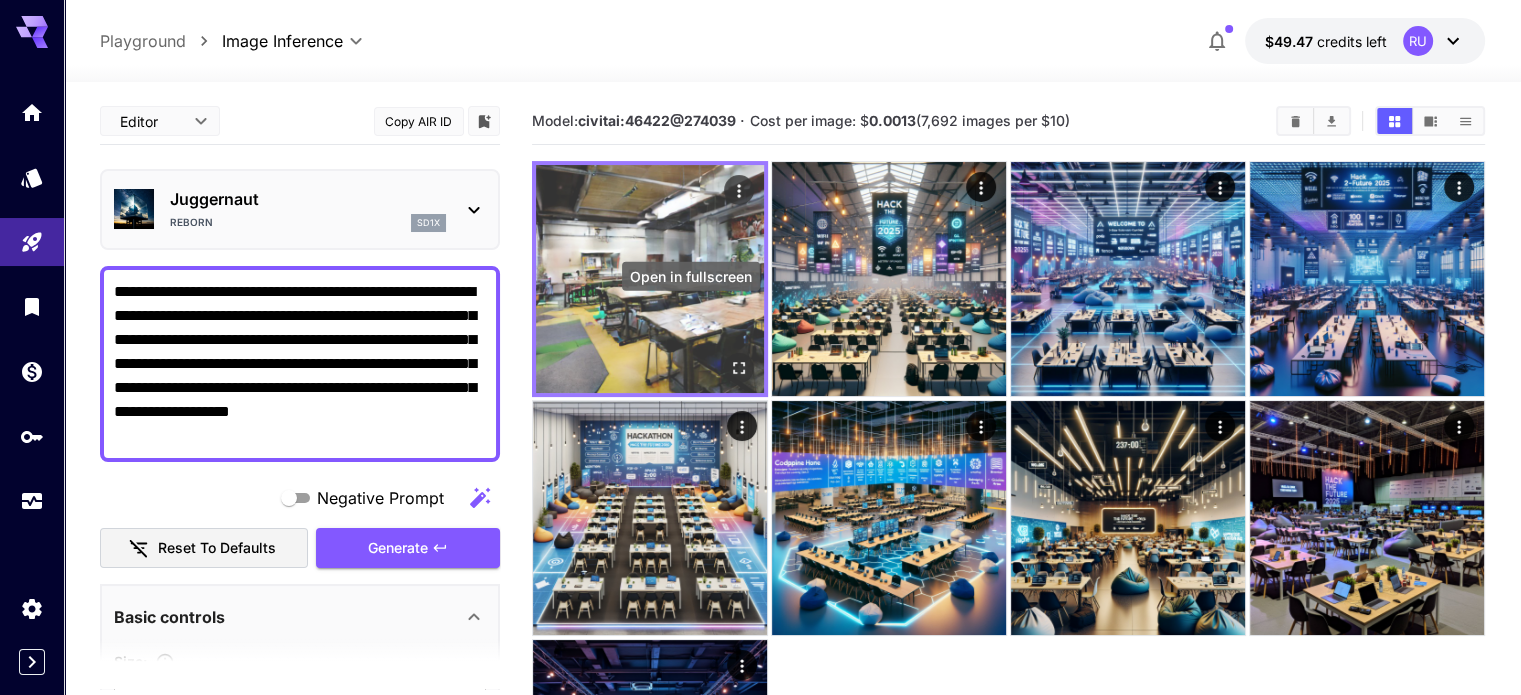 click 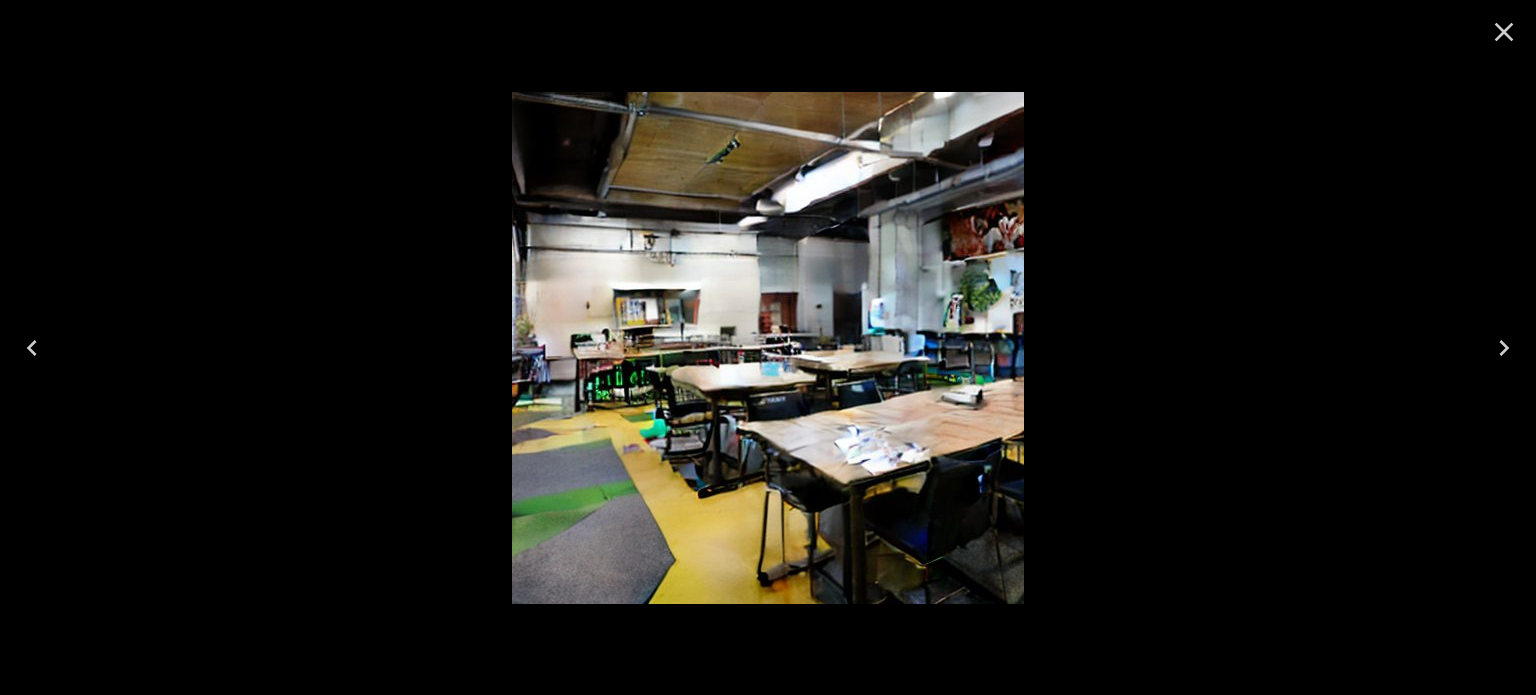 click 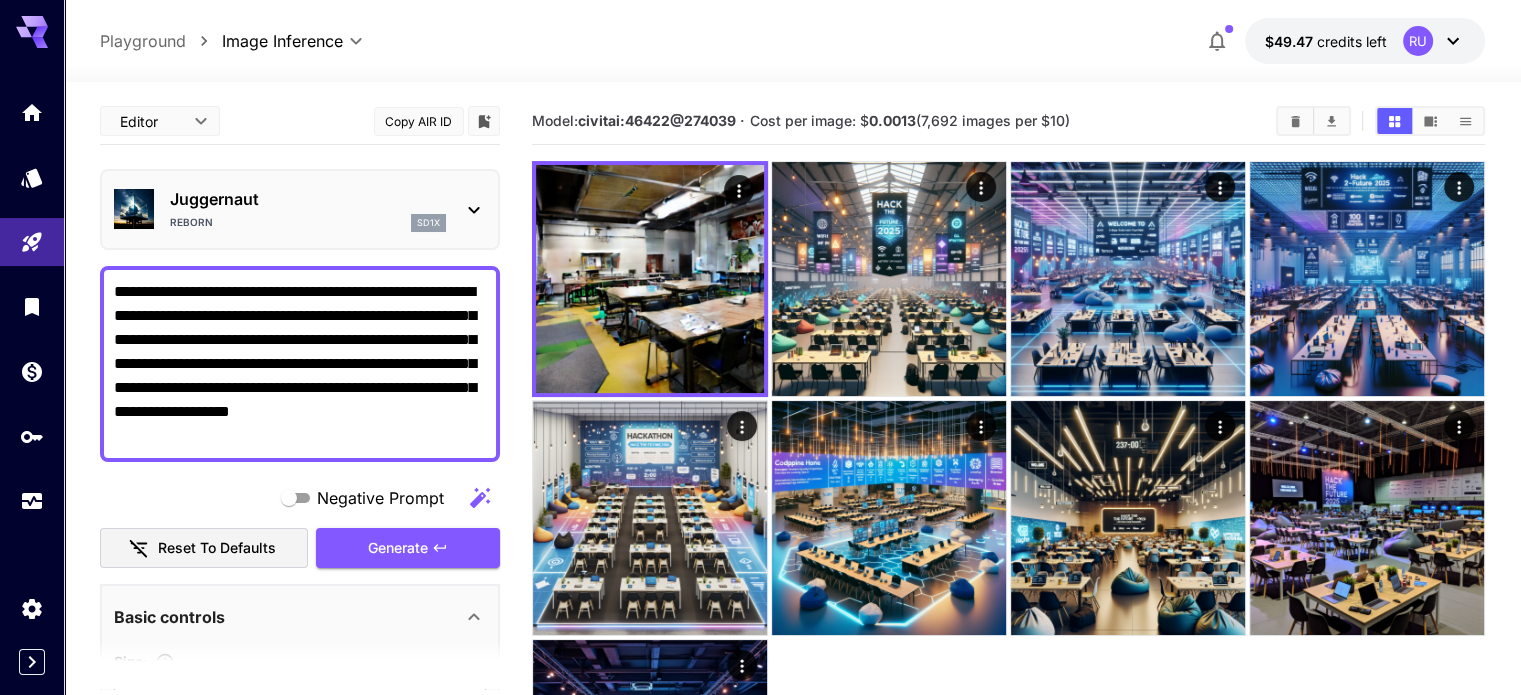 click on "**********" at bounding box center (300, 364) 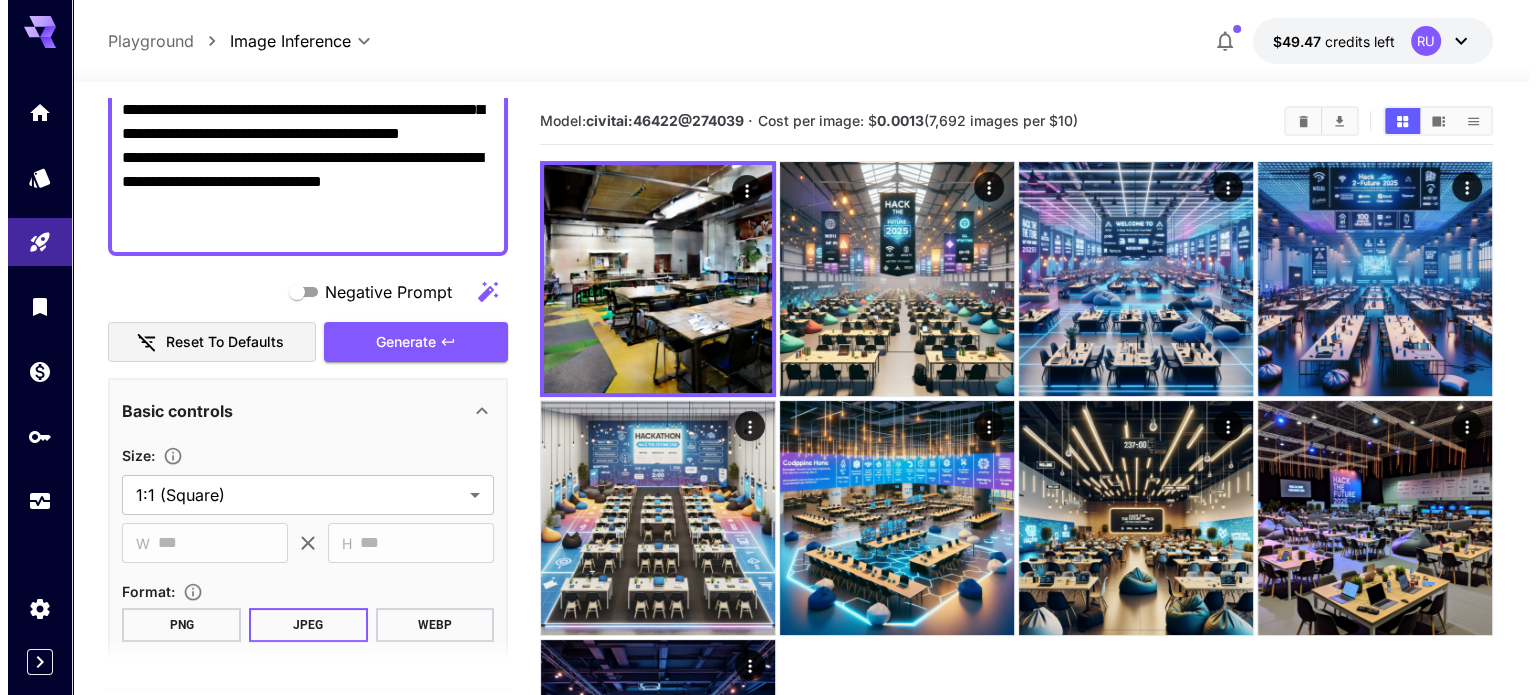 scroll, scrollTop: 0, scrollLeft: 0, axis: both 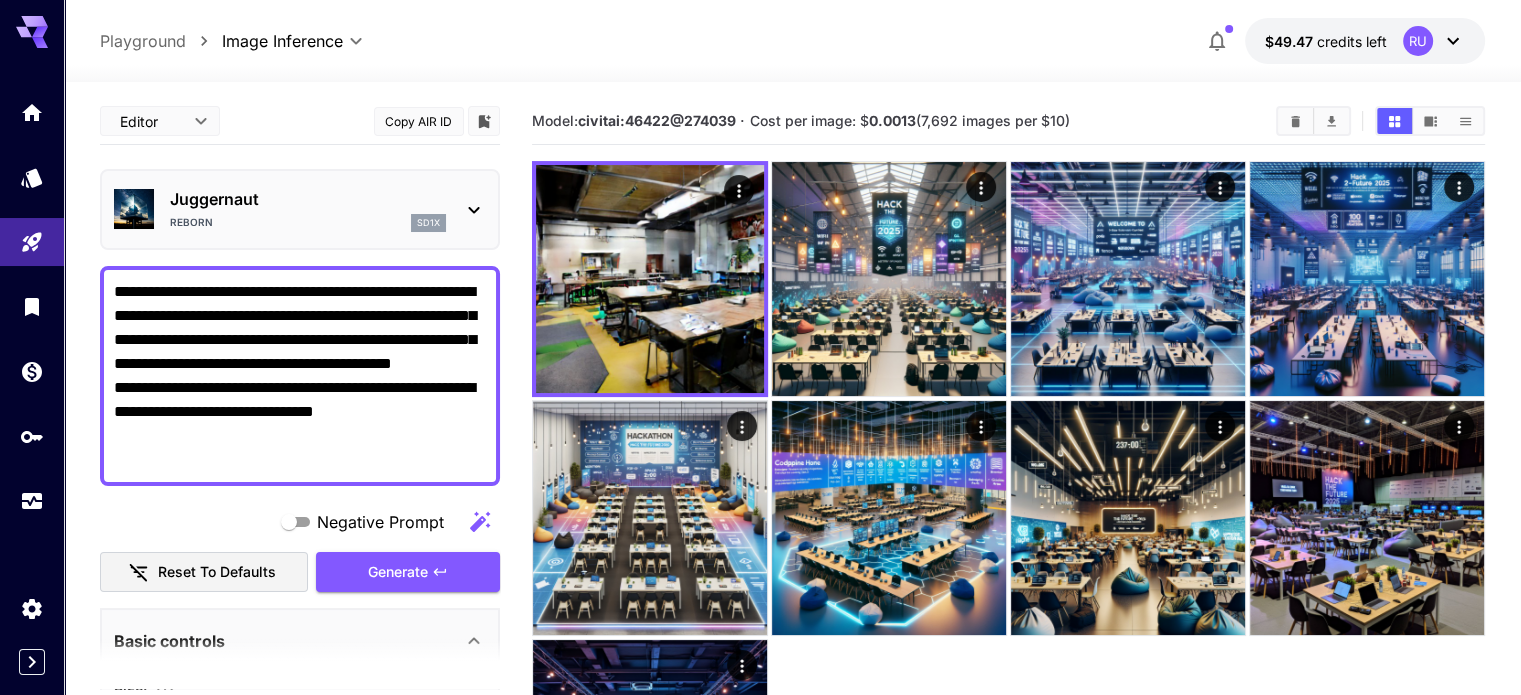 type on "**********" 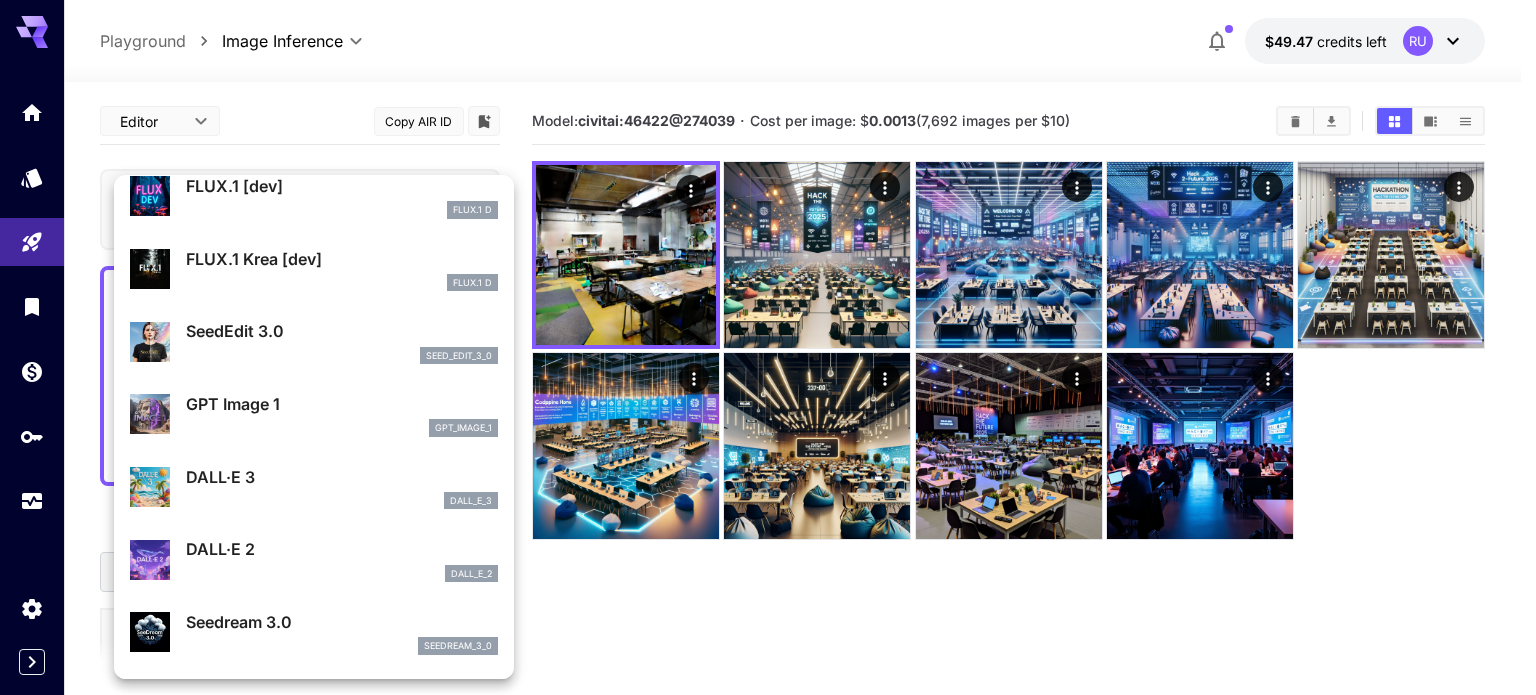 scroll, scrollTop: 3, scrollLeft: 0, axis: vertical 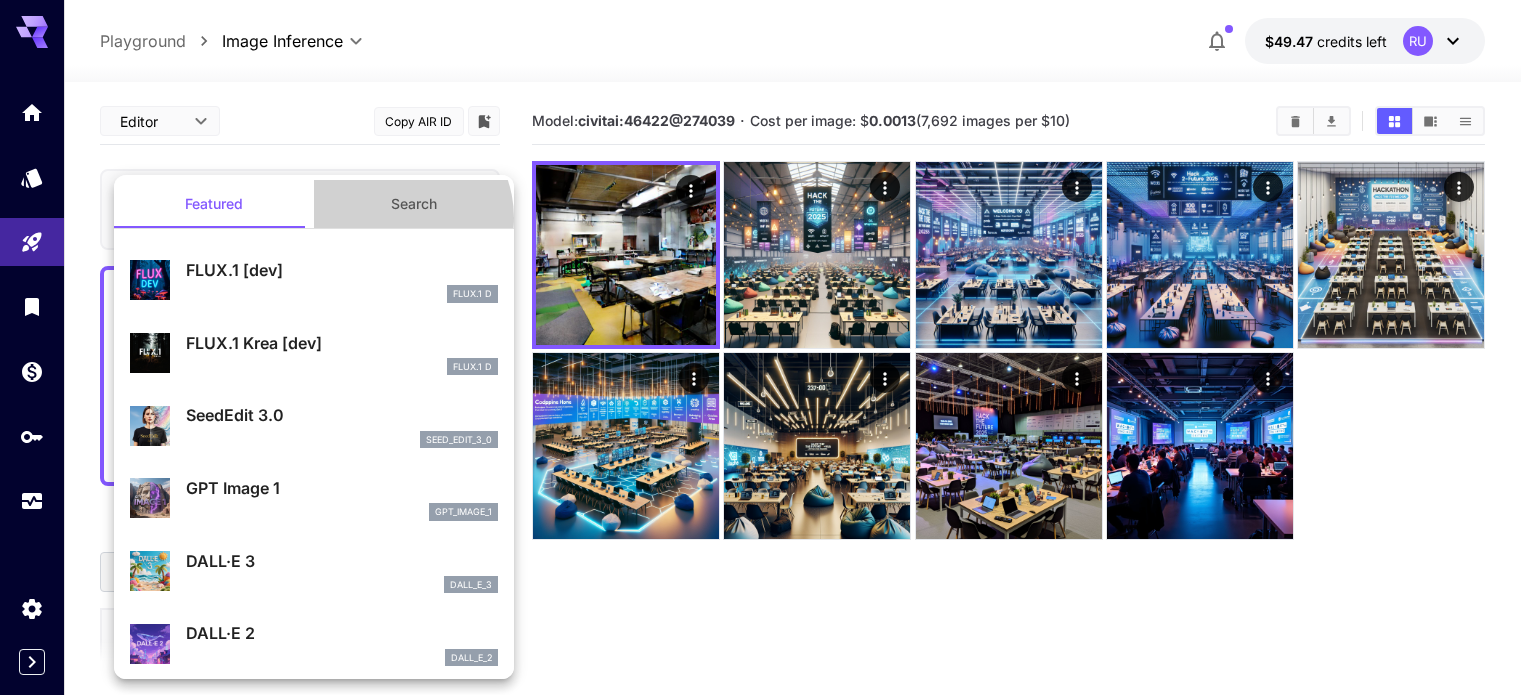 click on "Search" at bounding box center (414, 204) 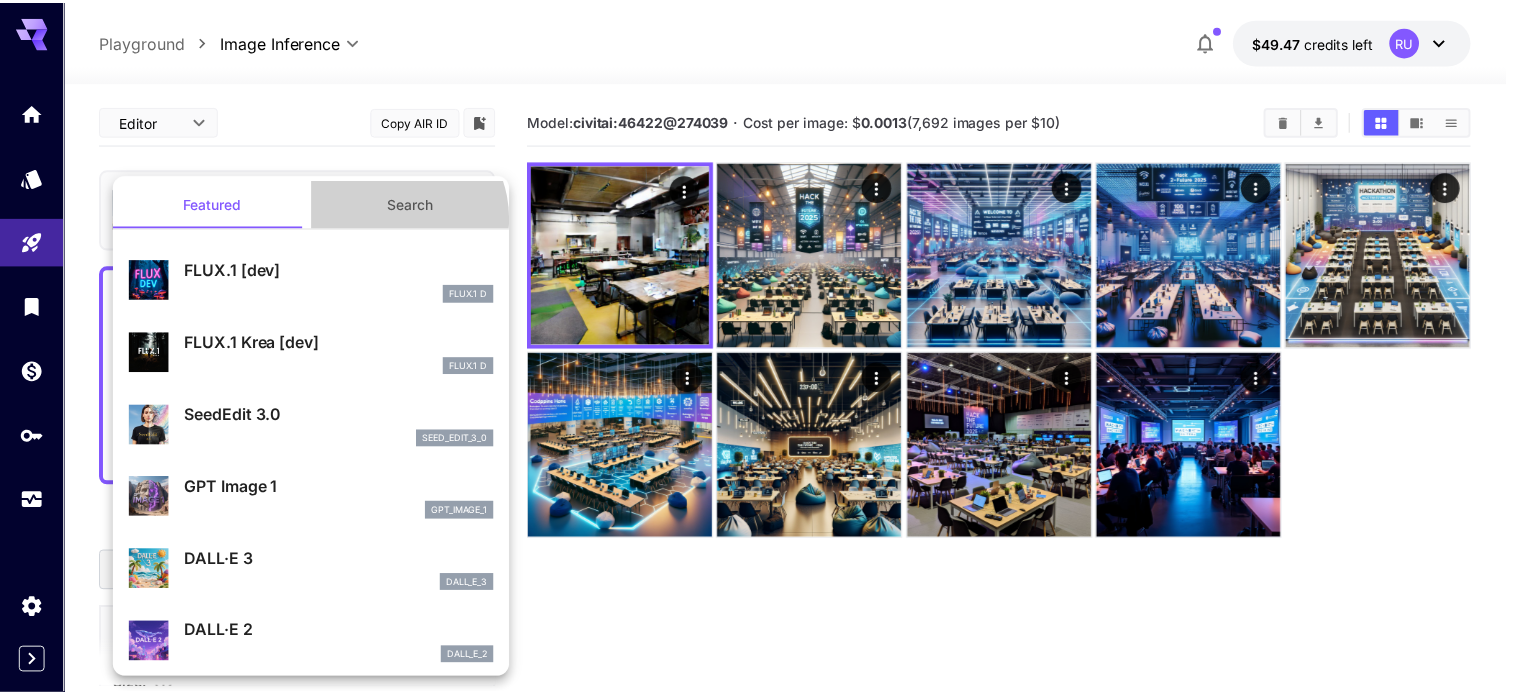scroll, scrollTop: 0, scrollLeft: 0, axis: both 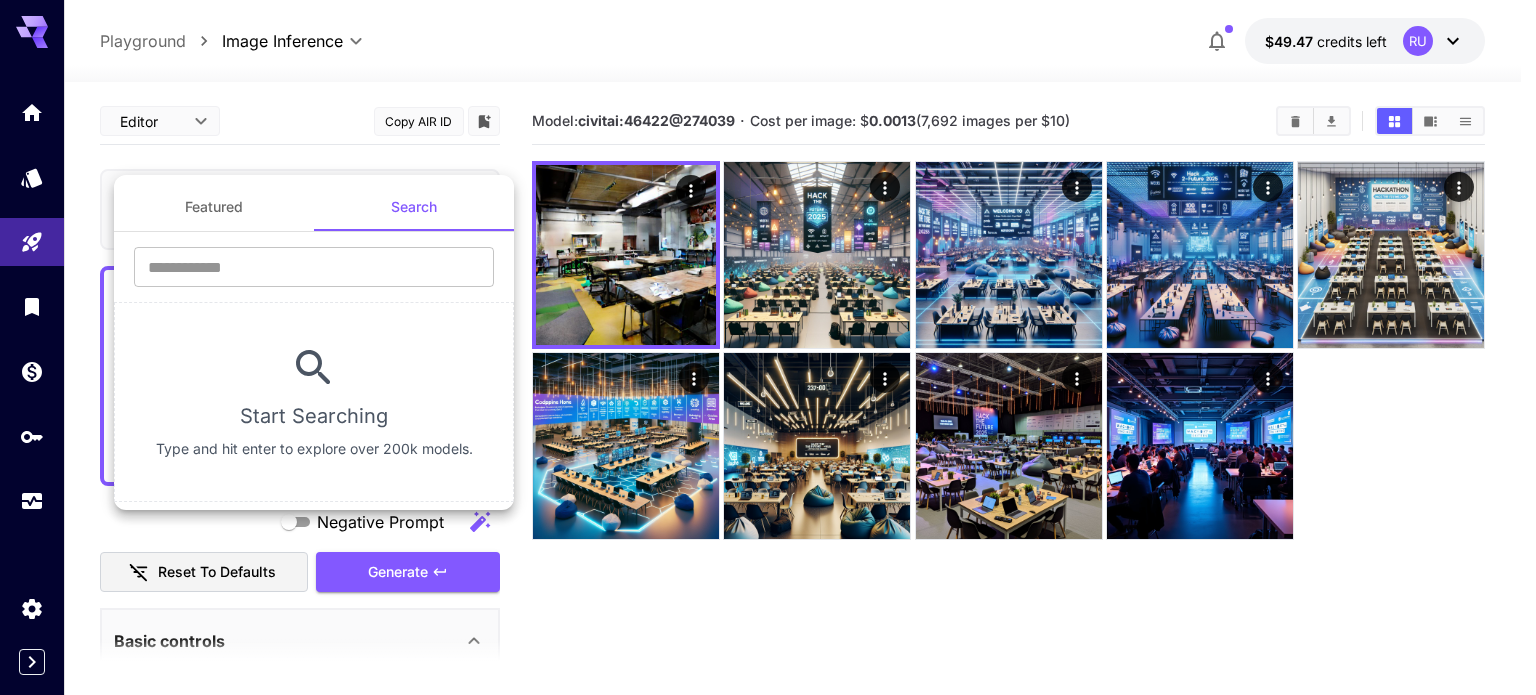 click at bounding box center (768, 347) 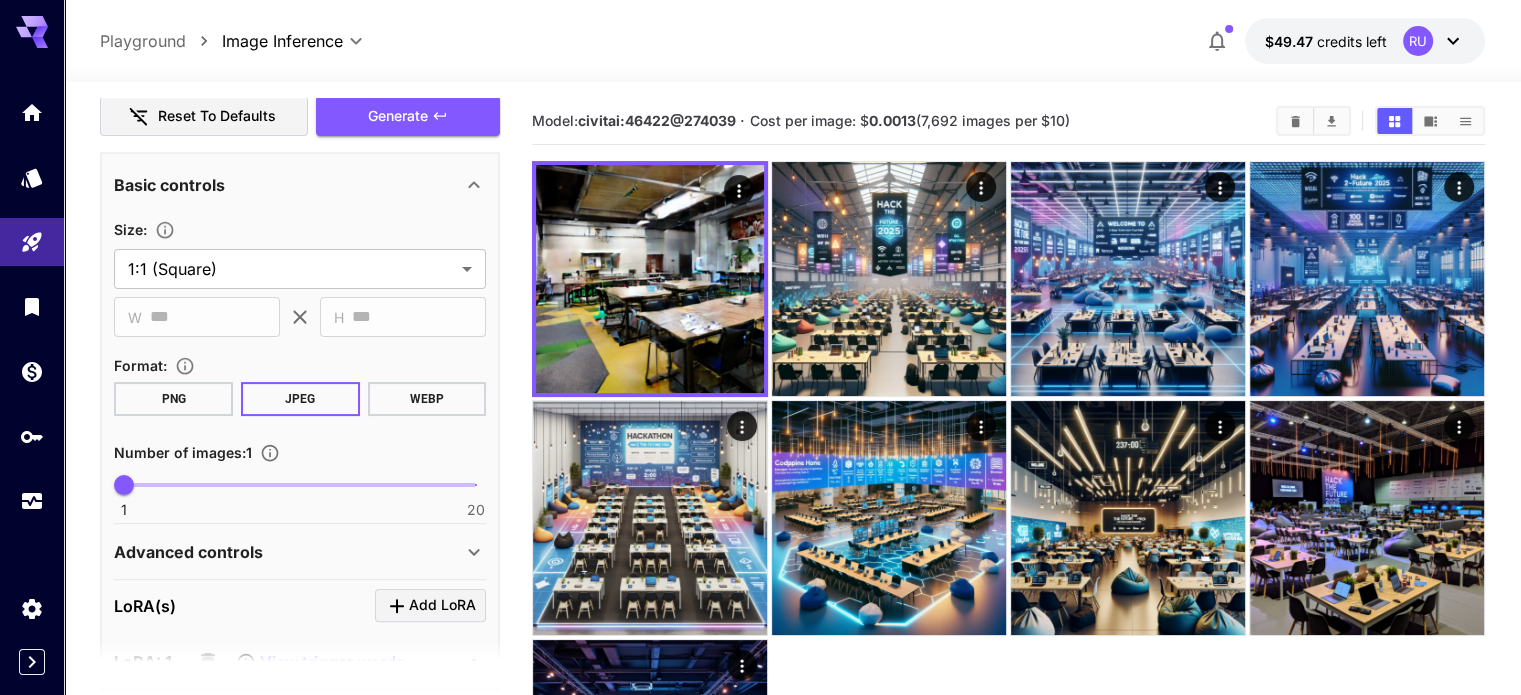 scroll, scrollTop: 484, scrollLeft: 0, axis: vertical 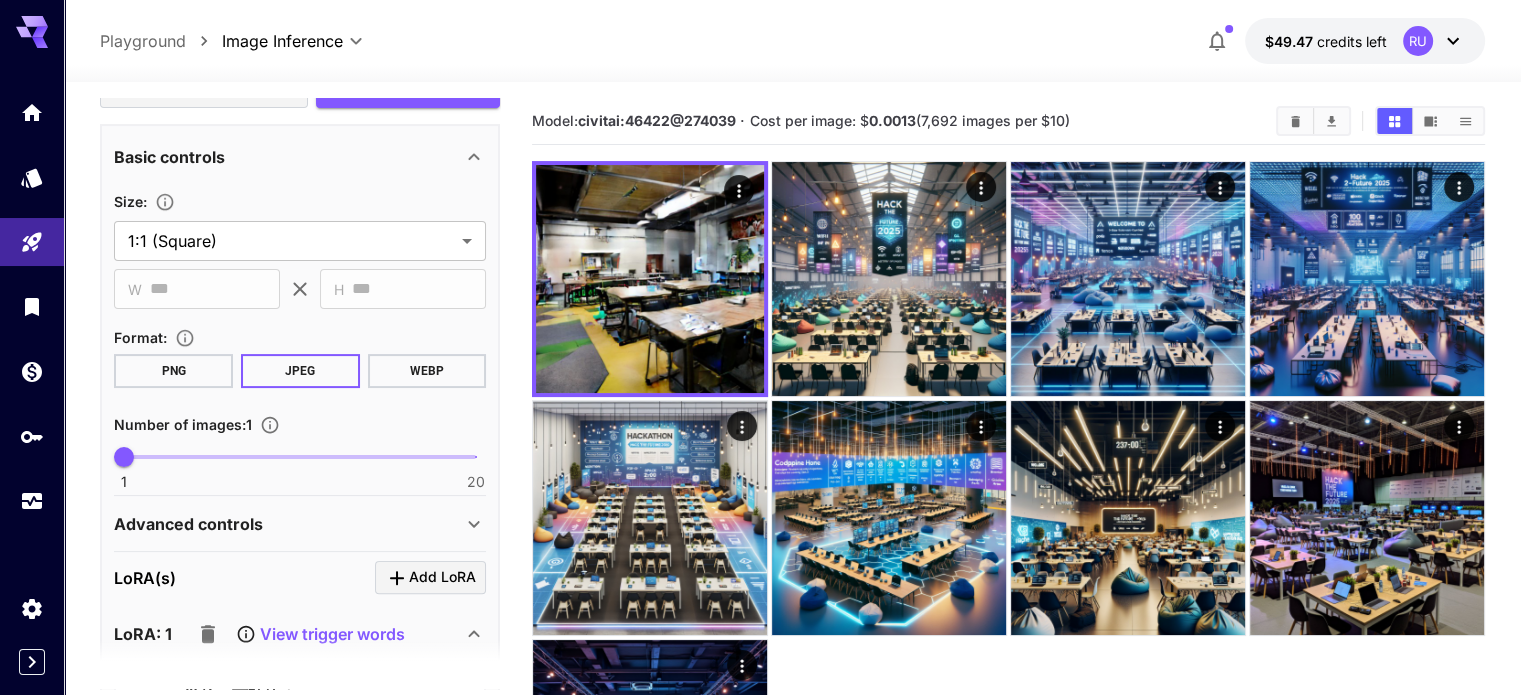 type on "*" 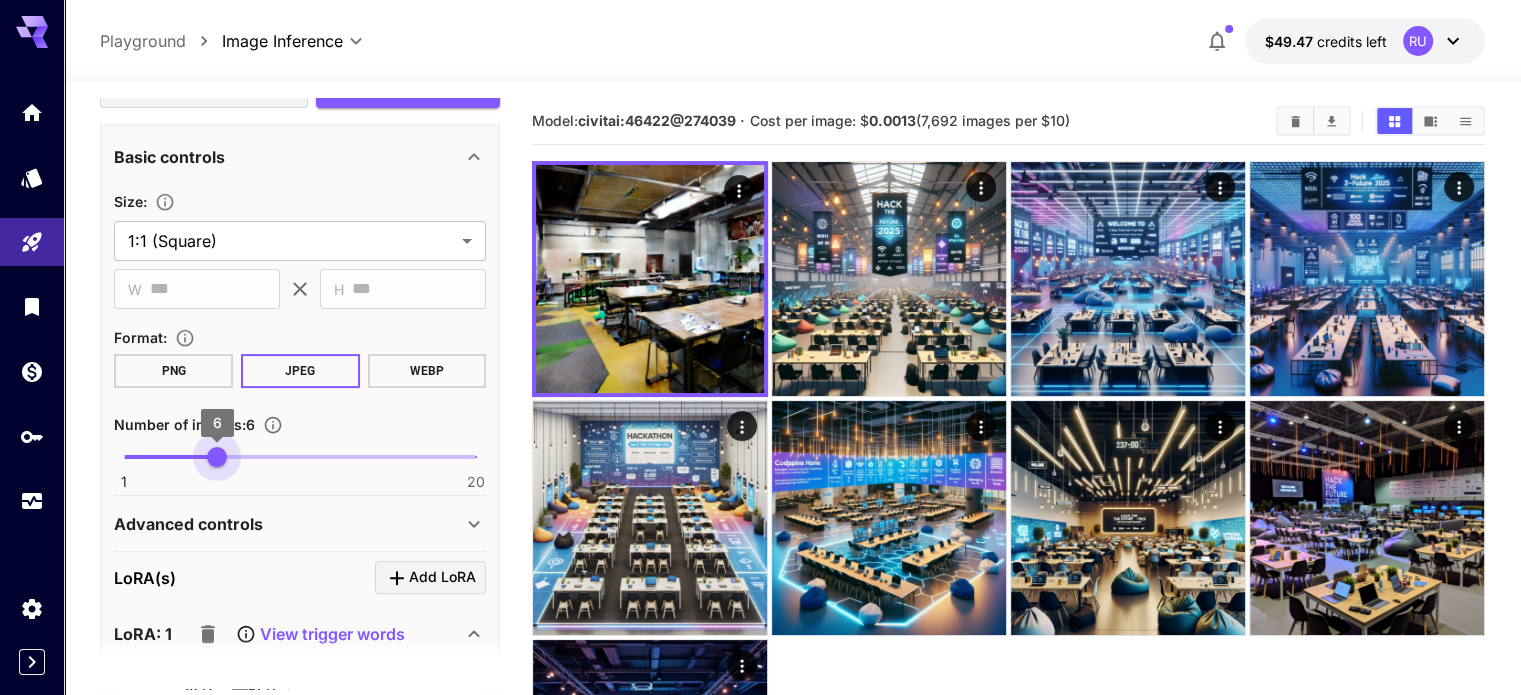 click on "1 20 6" at bounding box center [300, 457] 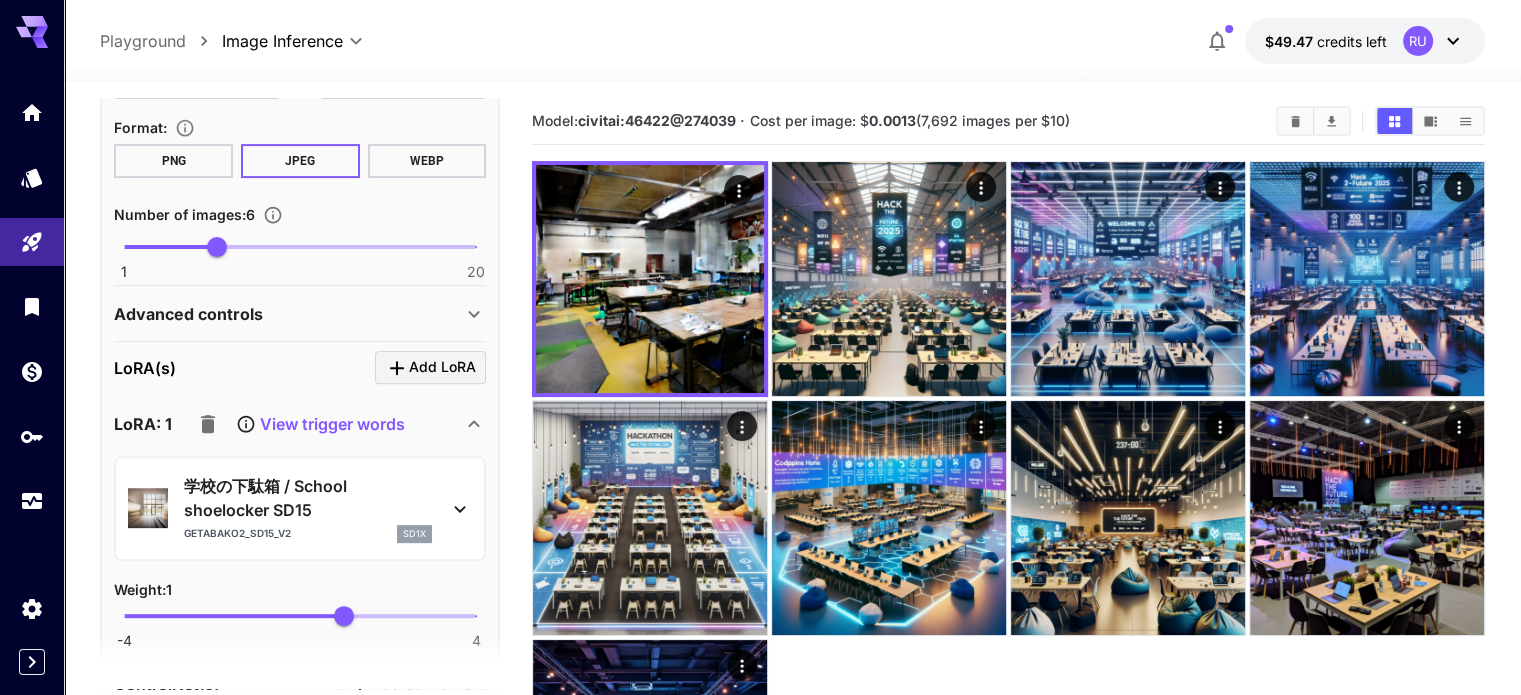 scroll, scrollTop: 731, scrollLeft: 0, axis: vertical 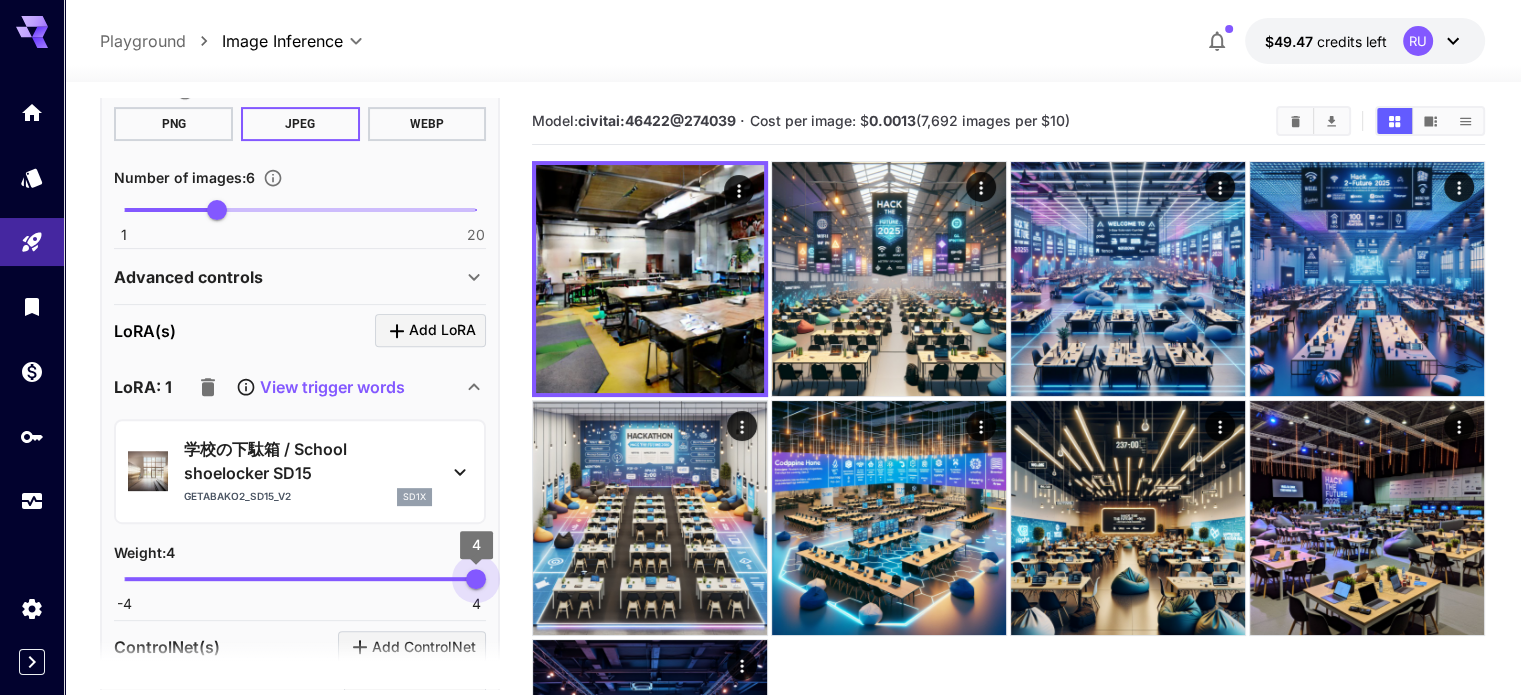 drag, startPoint x: 348, startPoint y: 573, endPoint x: 483, endPoint y: 579, distance: 135.13327 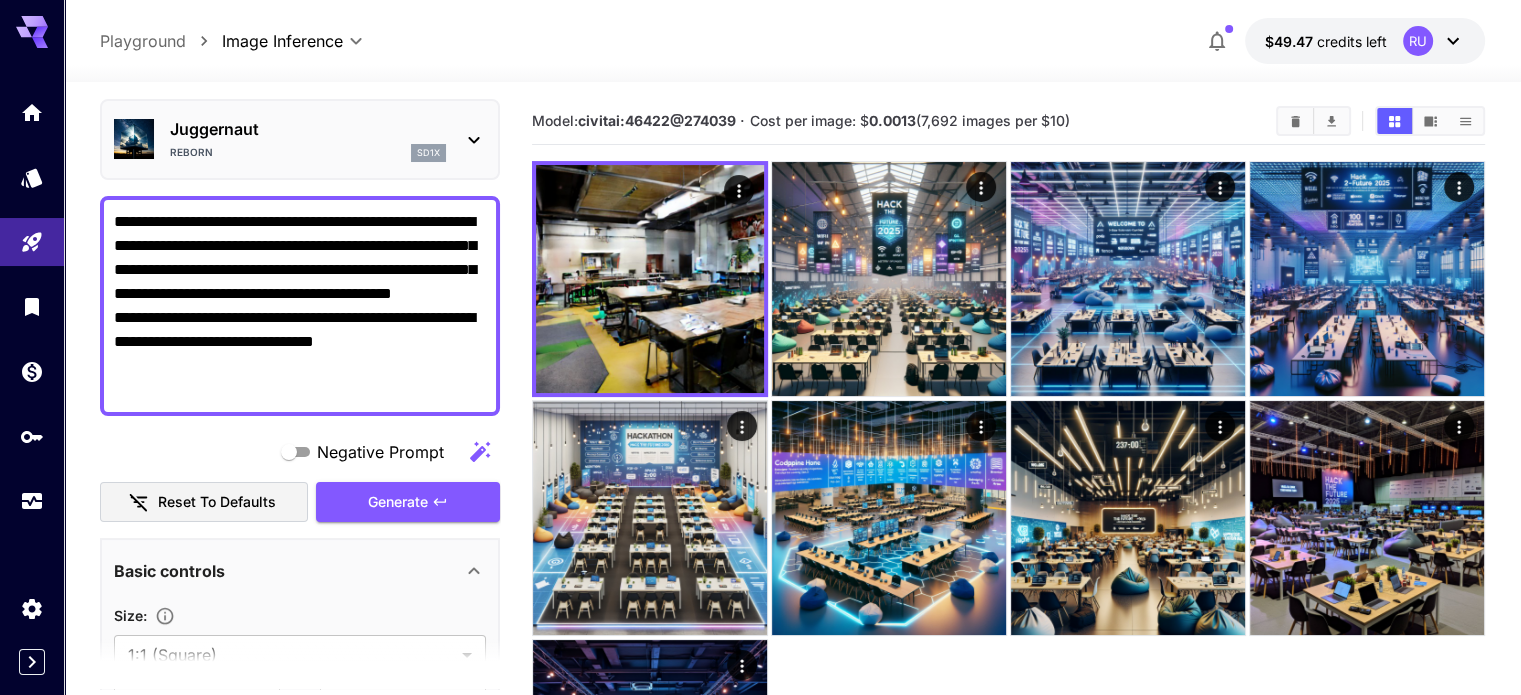 scroll, scrollTop: 0, scrollLeft: 0, axis: both 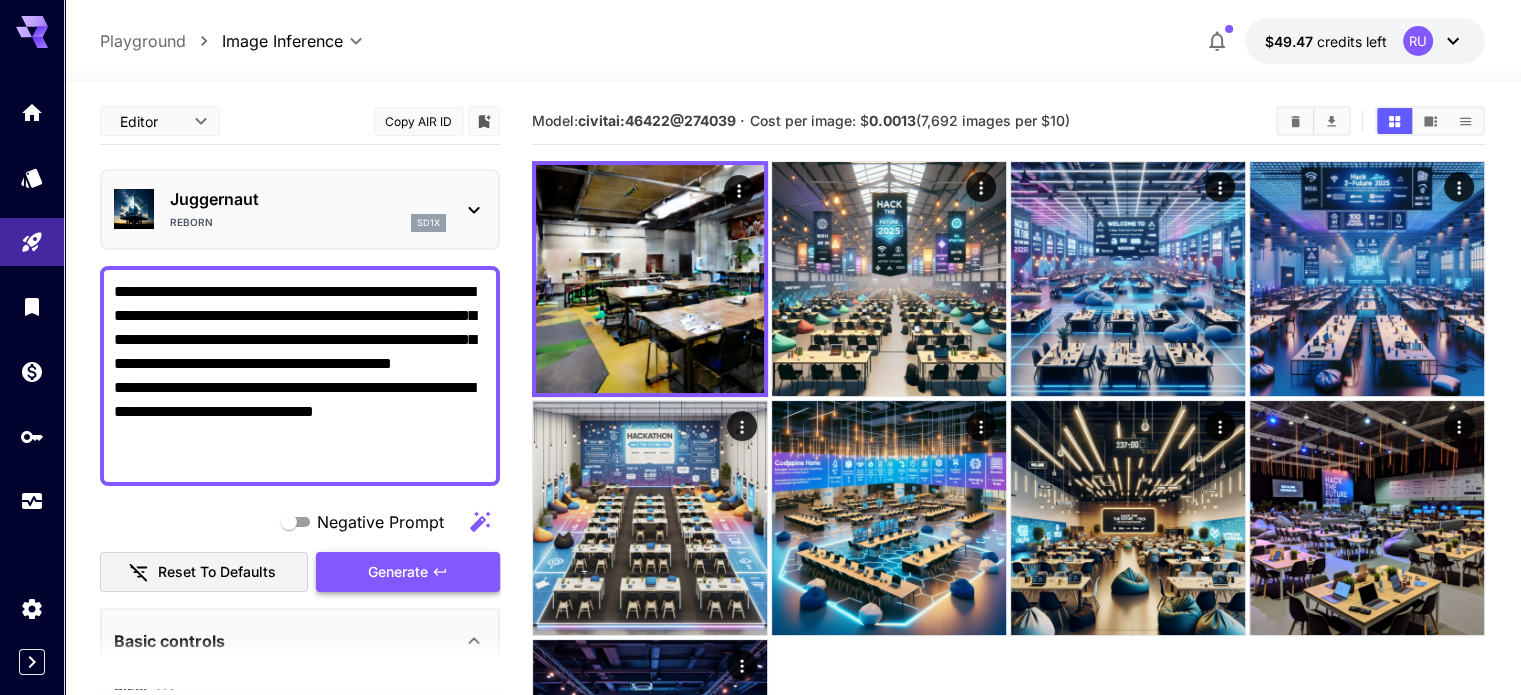 click on "Generate" at bounding box center (398, 572) 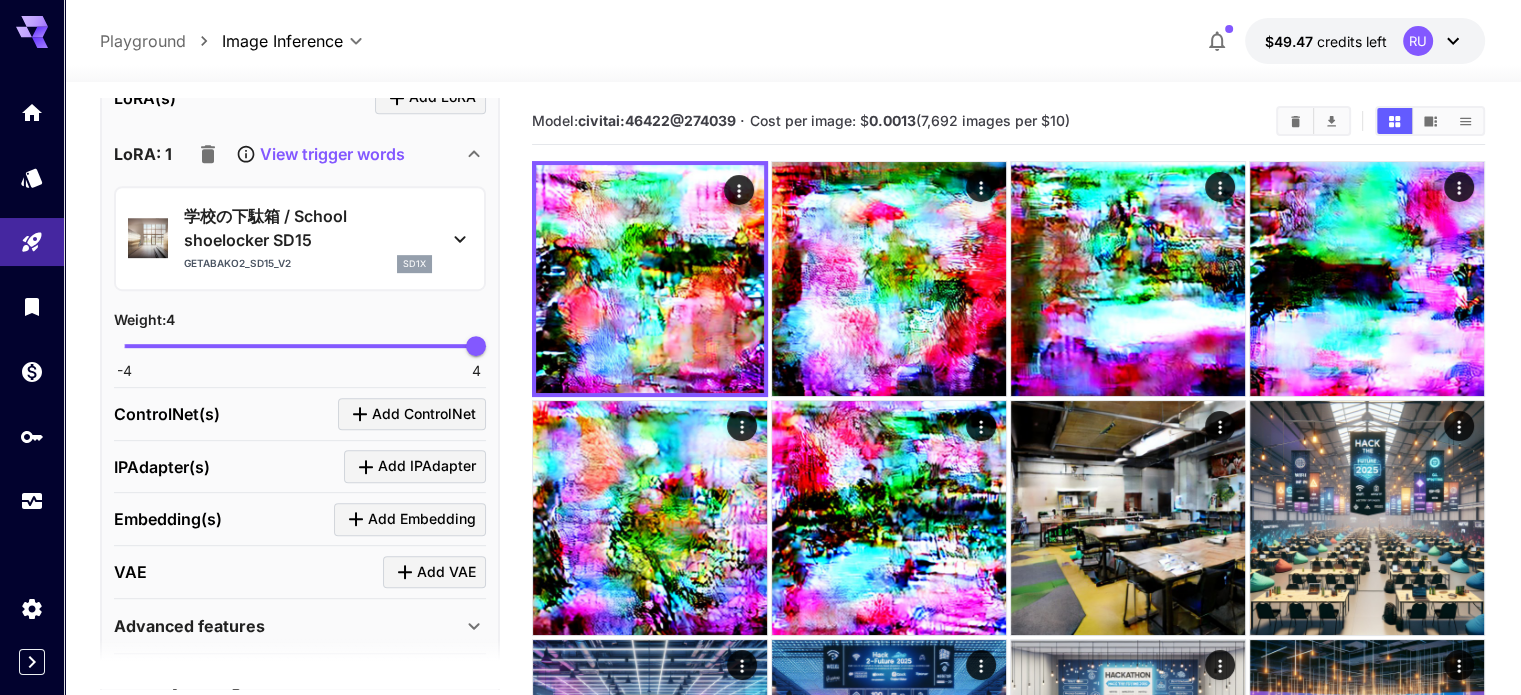 scroll, scrollTop: 964, scrollLeft: 0, axis: vertical 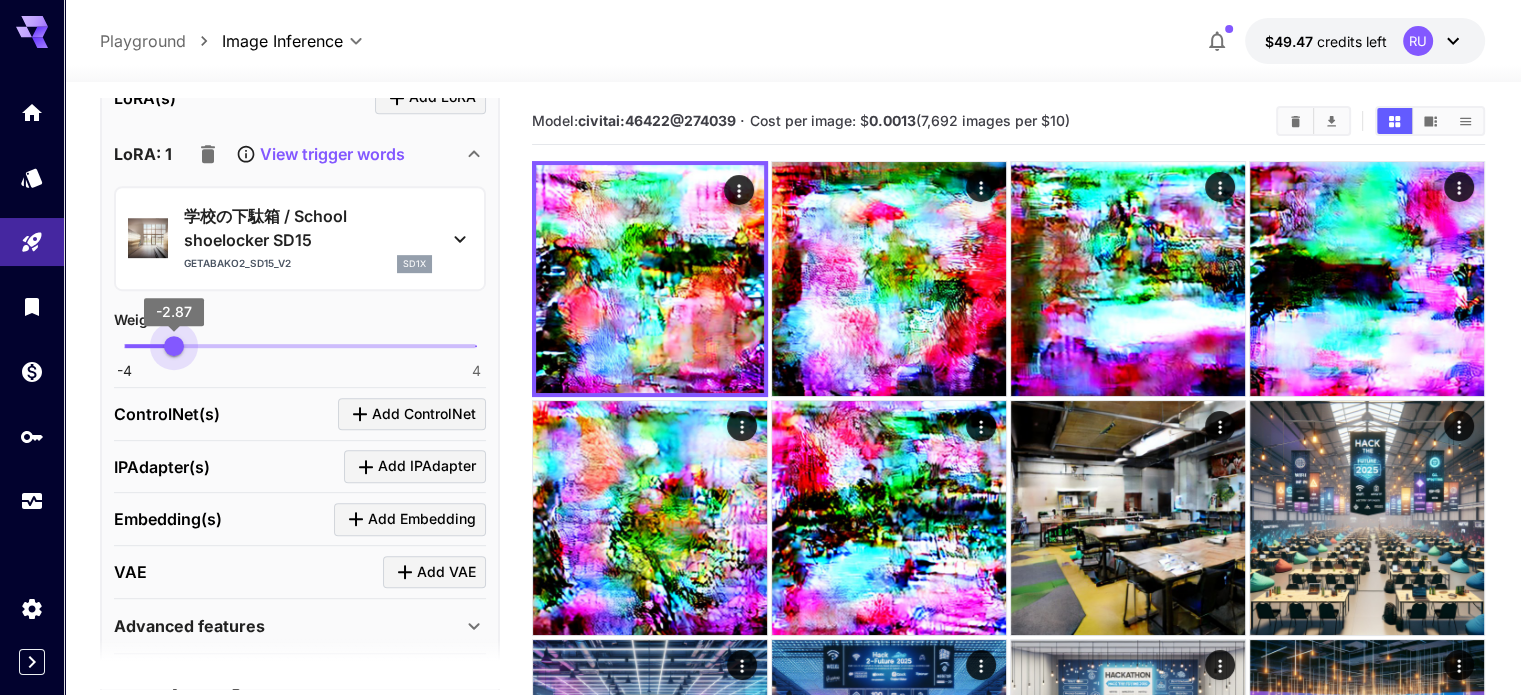 type on "*****" 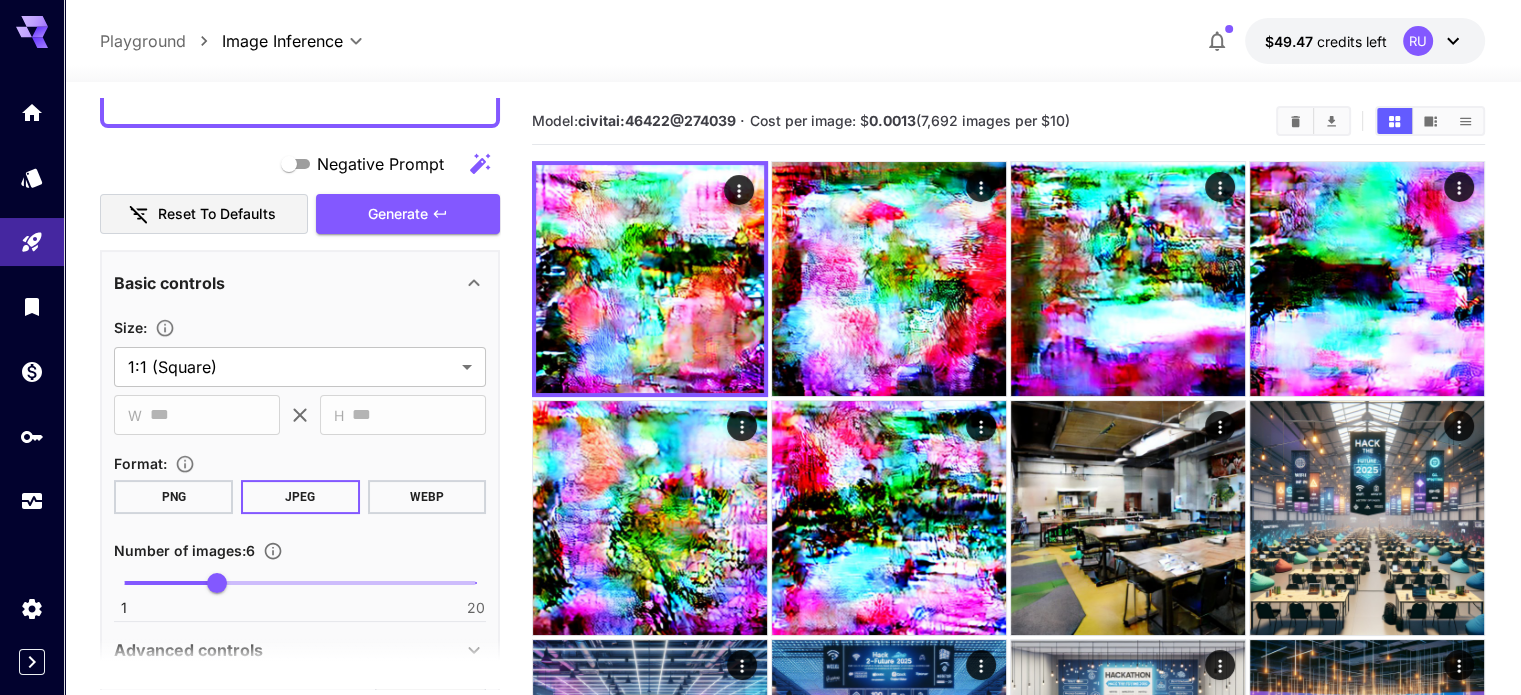 scroll, scrollTop: 356, scrollLeft: 0, axis: vertical 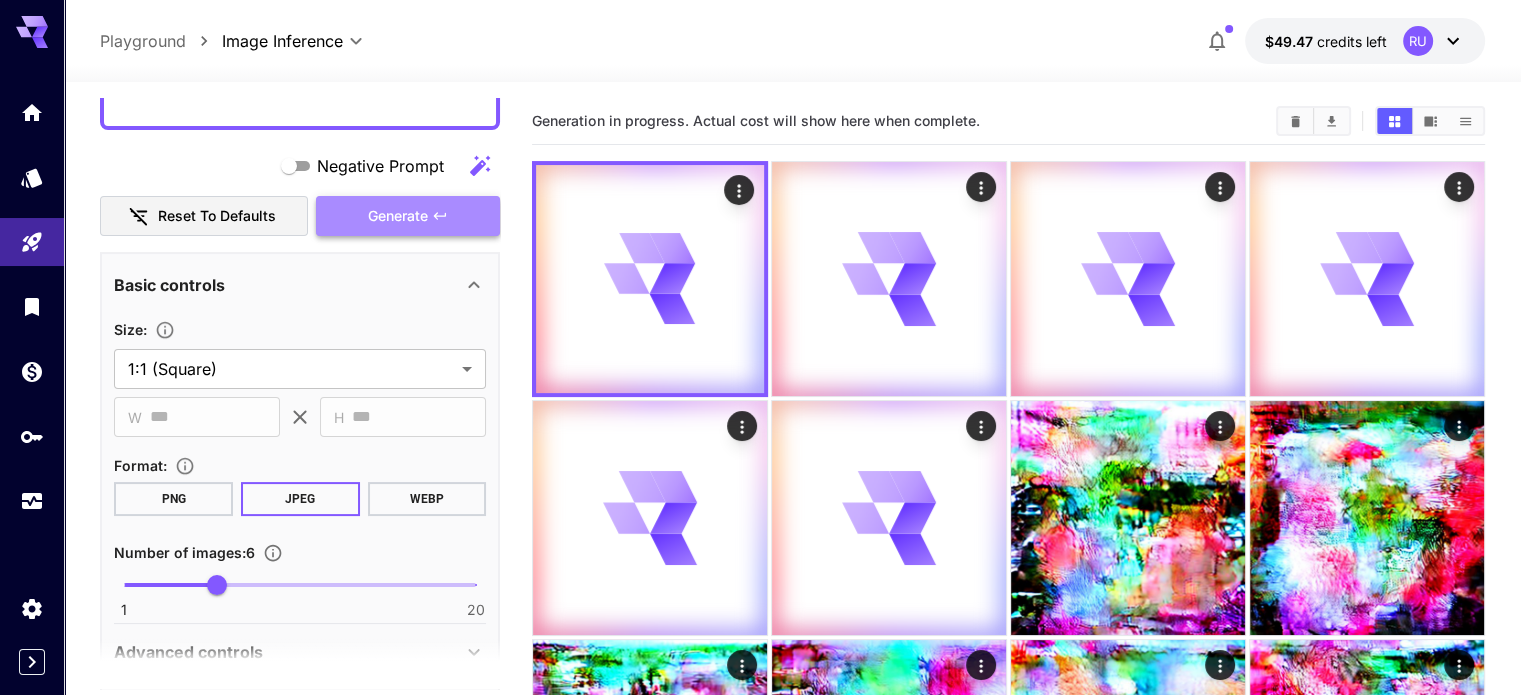 click on "Generate" at bounding box center (408, 216) 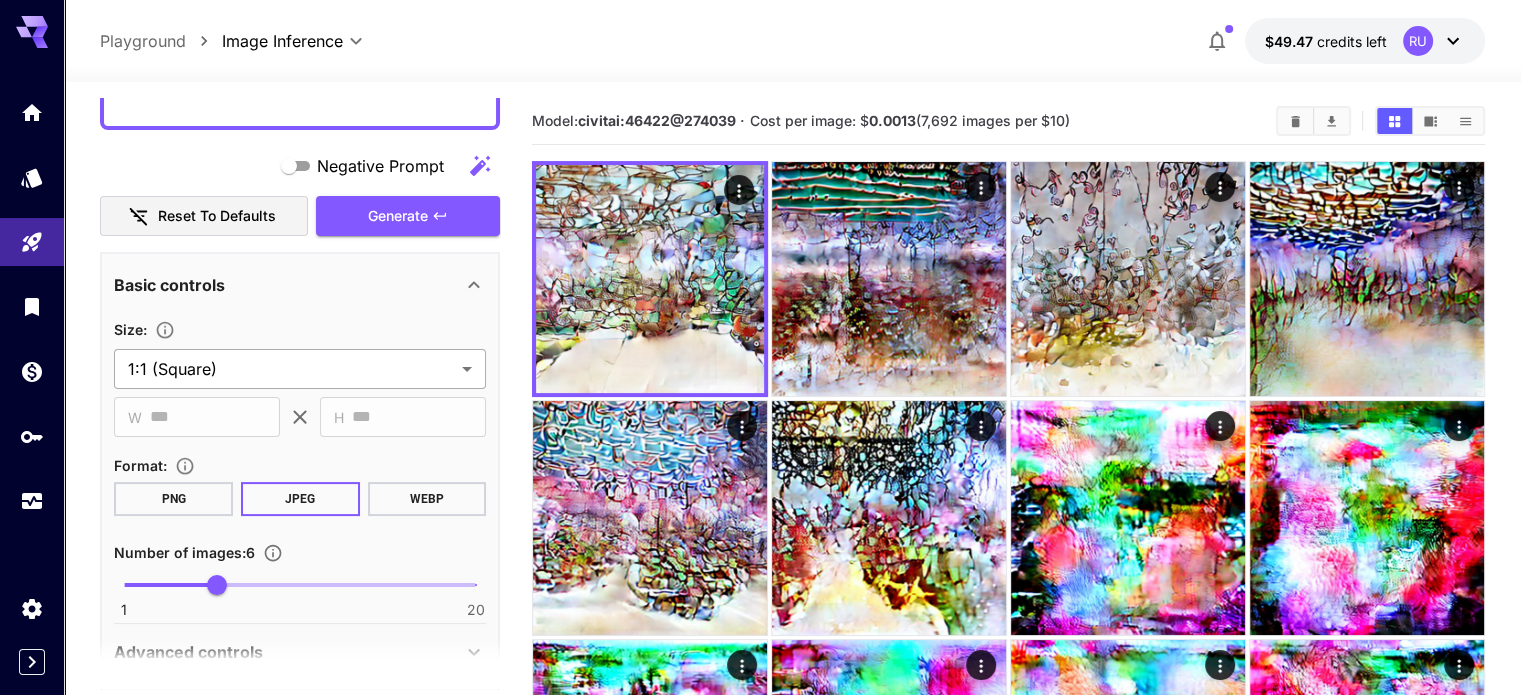 scroll, scrollTop: 0, scrollLeft: 0, axis: both 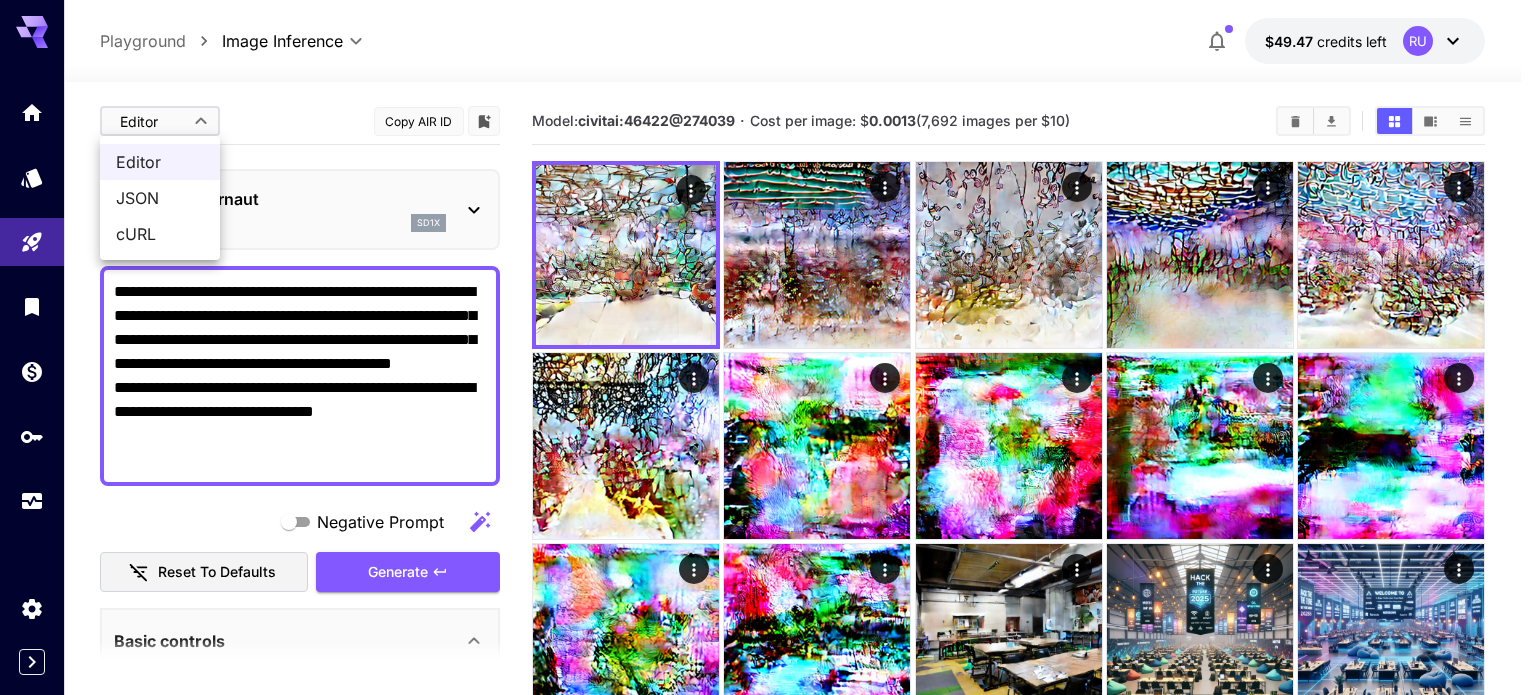 click on "**********" at bounding box center [768, 634] 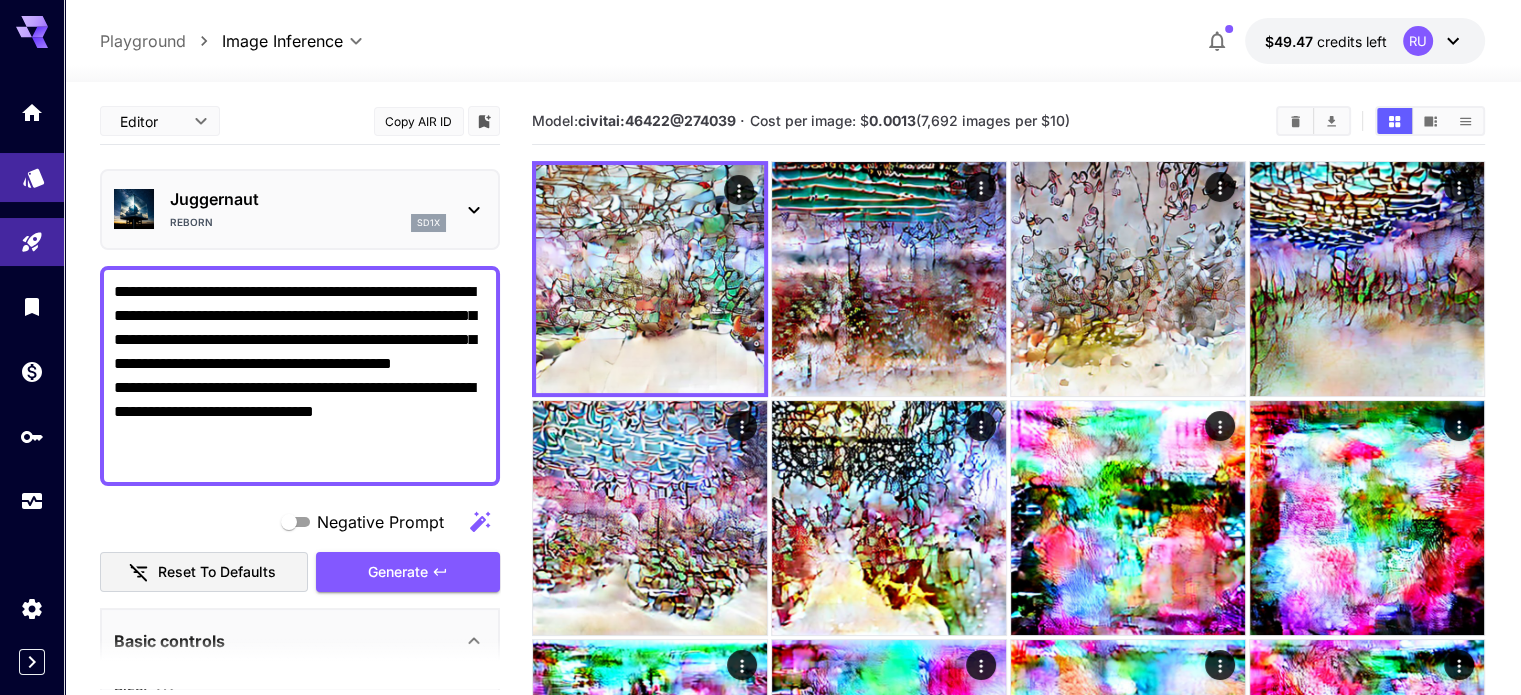 click at bounding box center [32, 177] 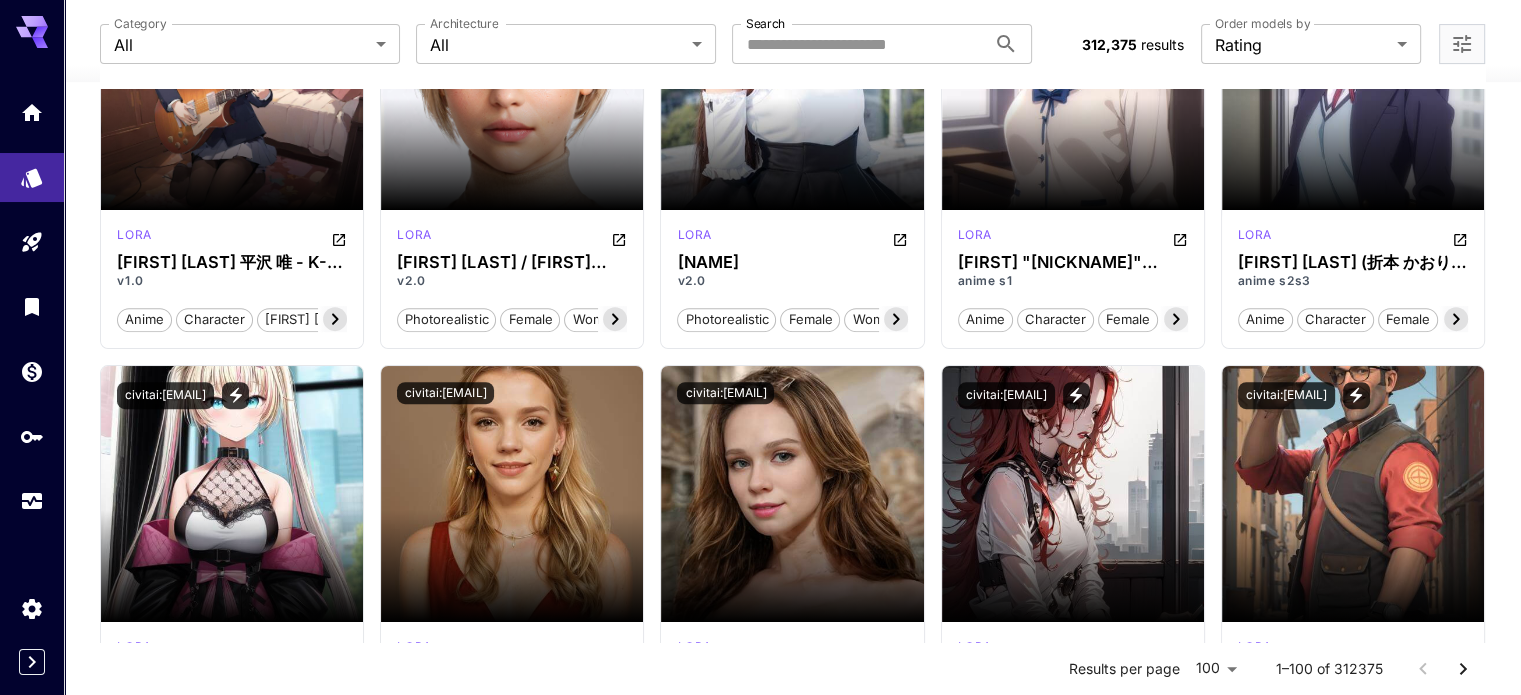 scroll, scrollTop: 0, scrollLeft: 0, axis: both 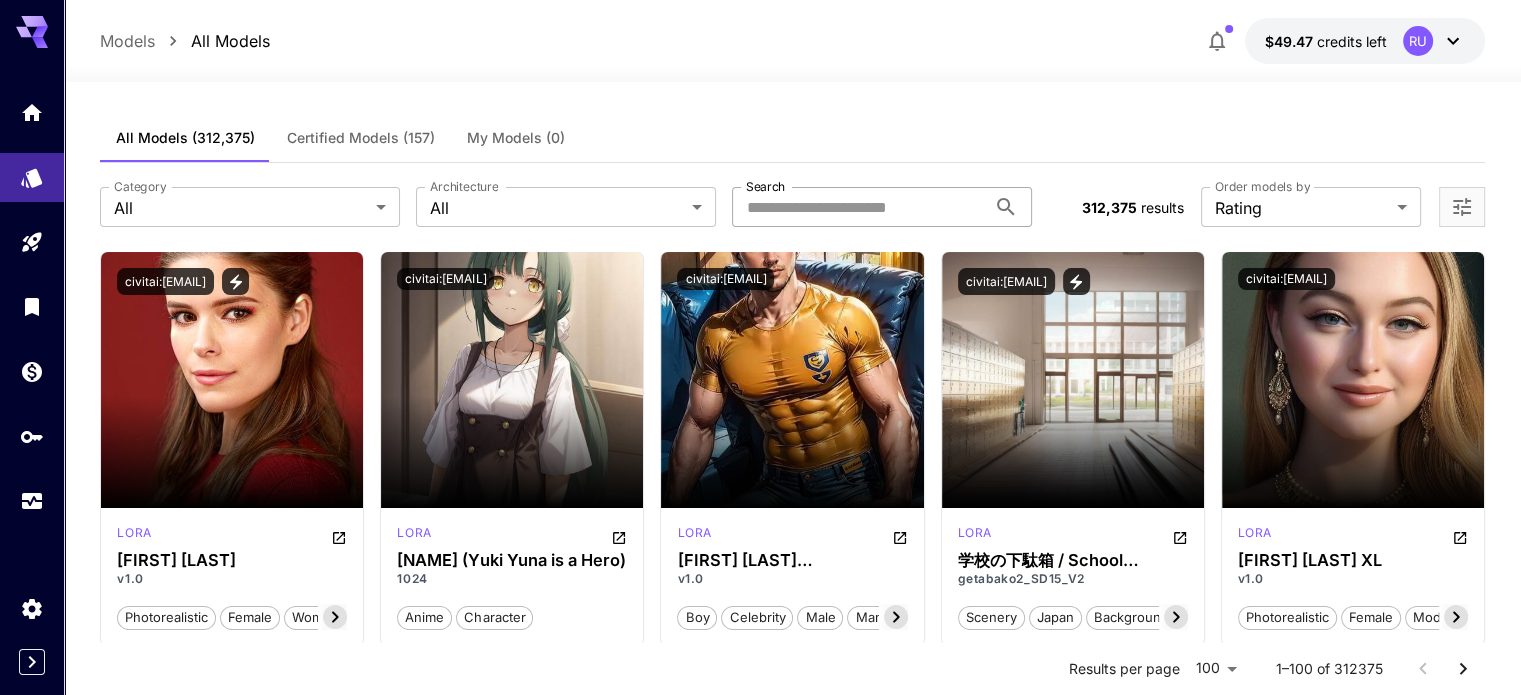 click on "Search" at bounding box center (859, 207) 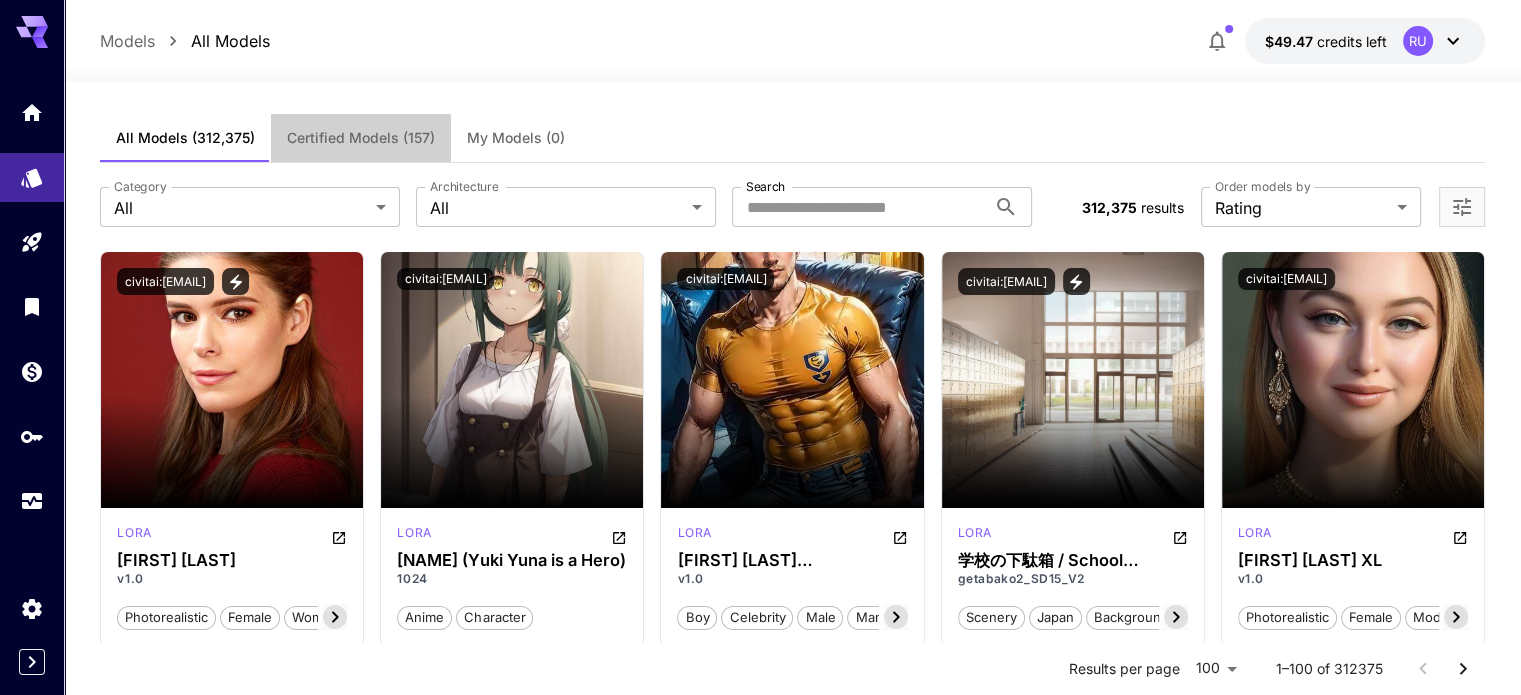 click on "Certified Models (157)" at bounding box center [361, 138] 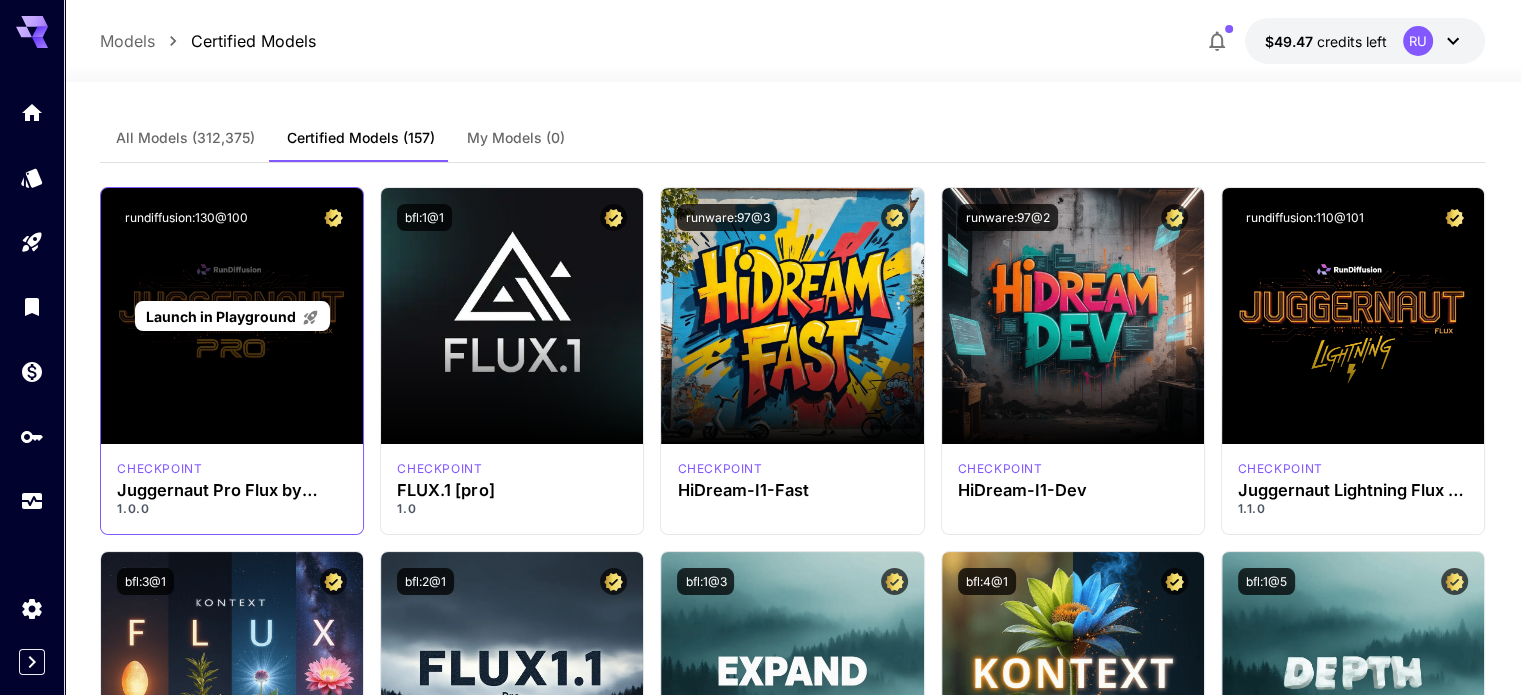 click on "Launch in Playground" at bounding box center [232, 316] 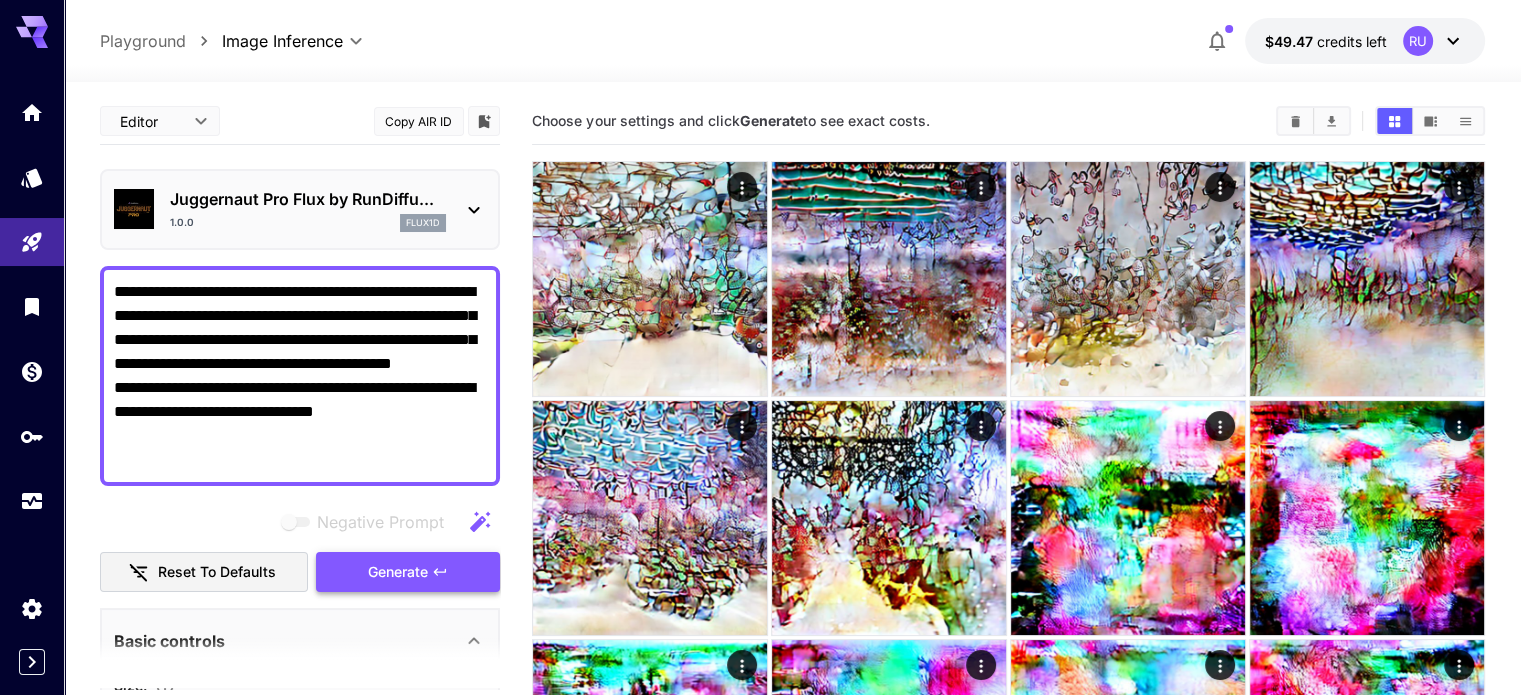 click on "Generate" at bounding box center (398, 572) 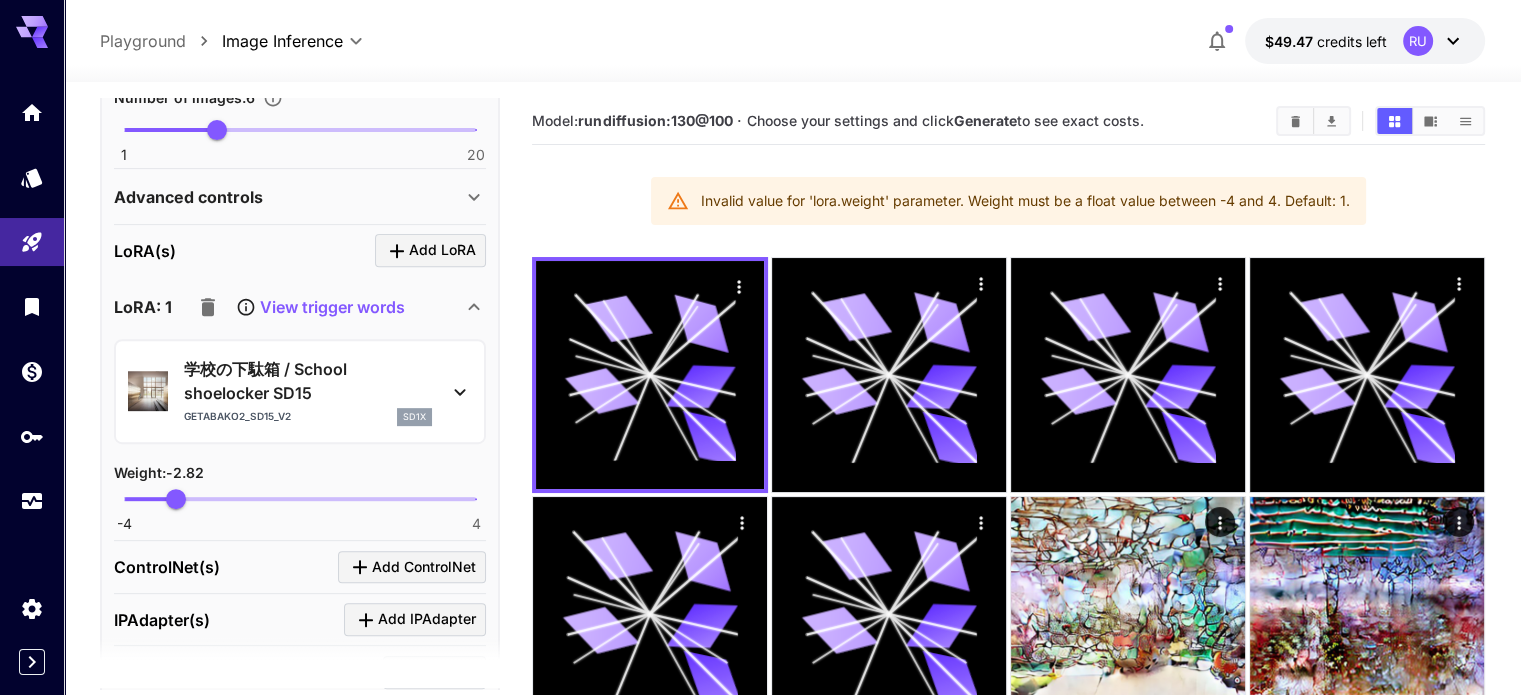 scroll, scrollTop: 775, scrollLeft: 0, axis: vertical 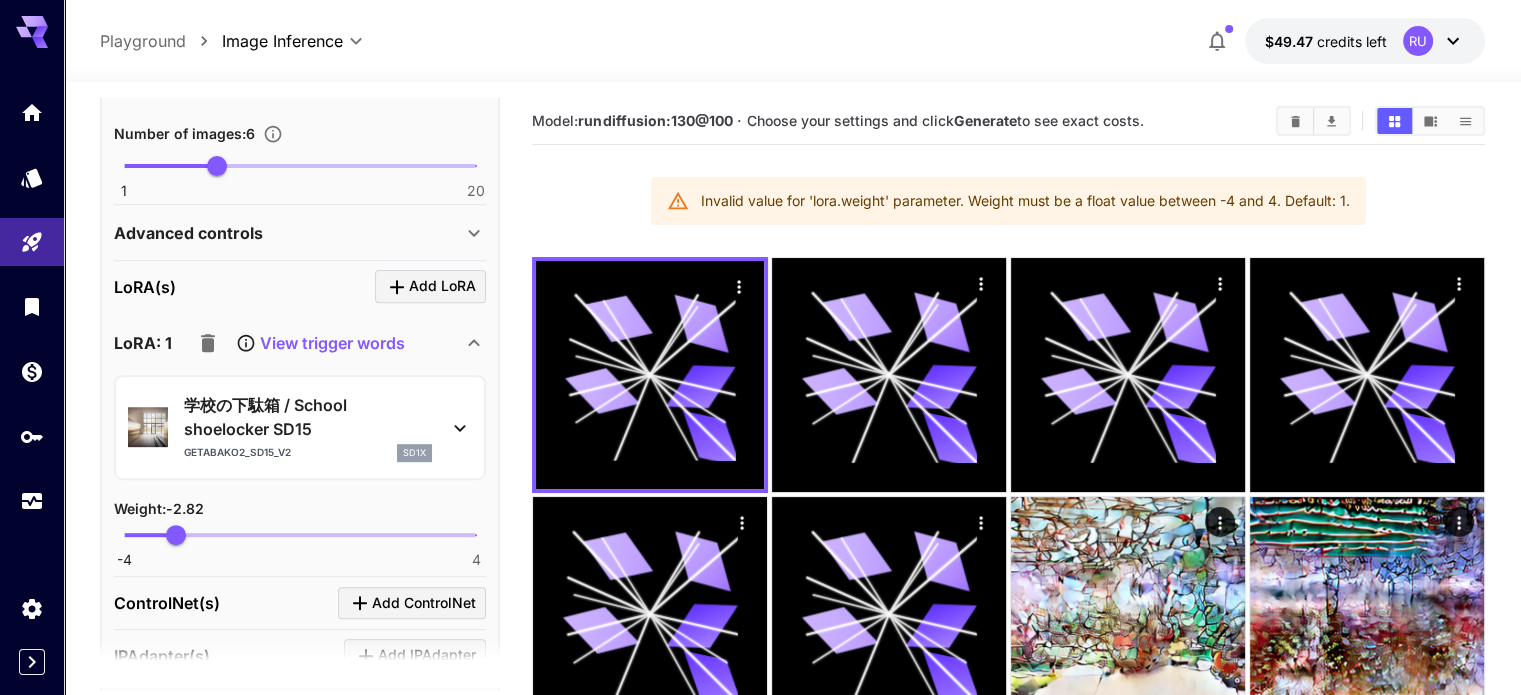 click 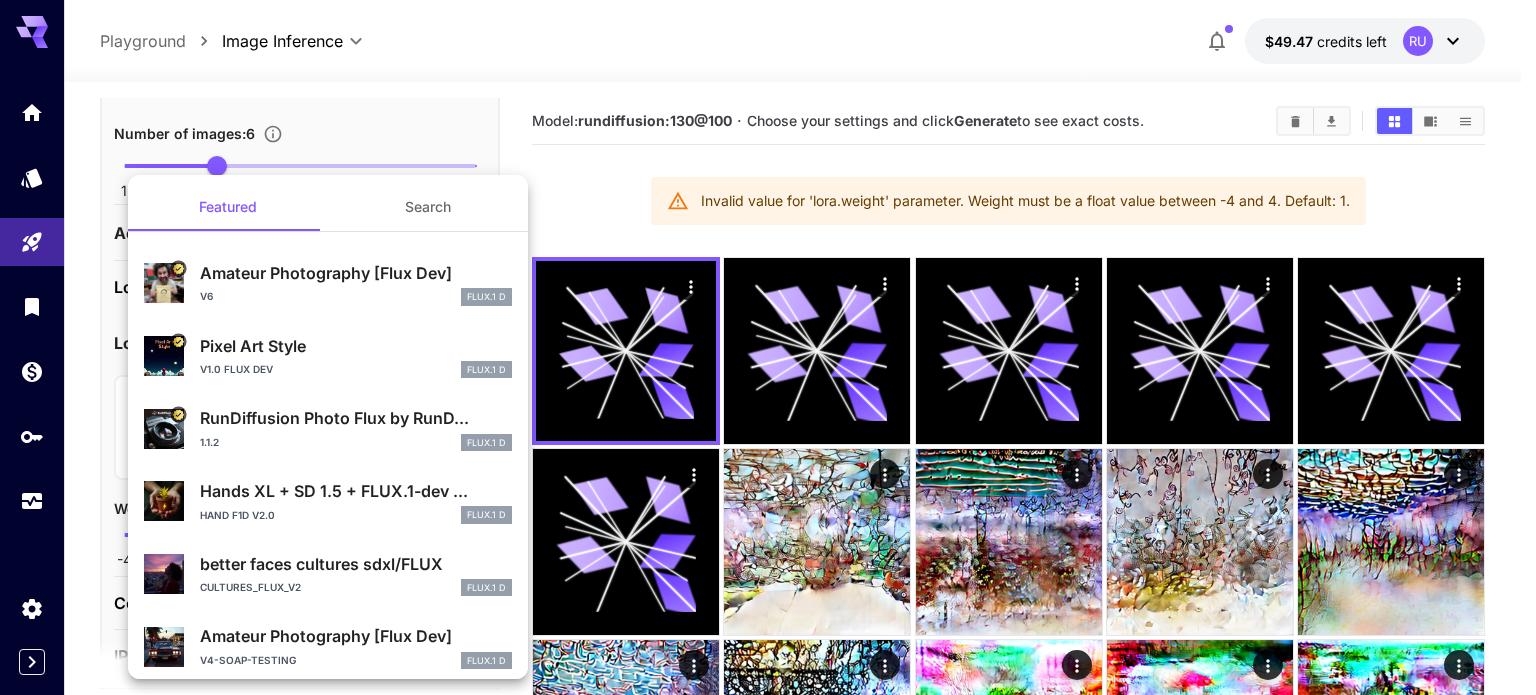 click at bounding box center (768, 347) 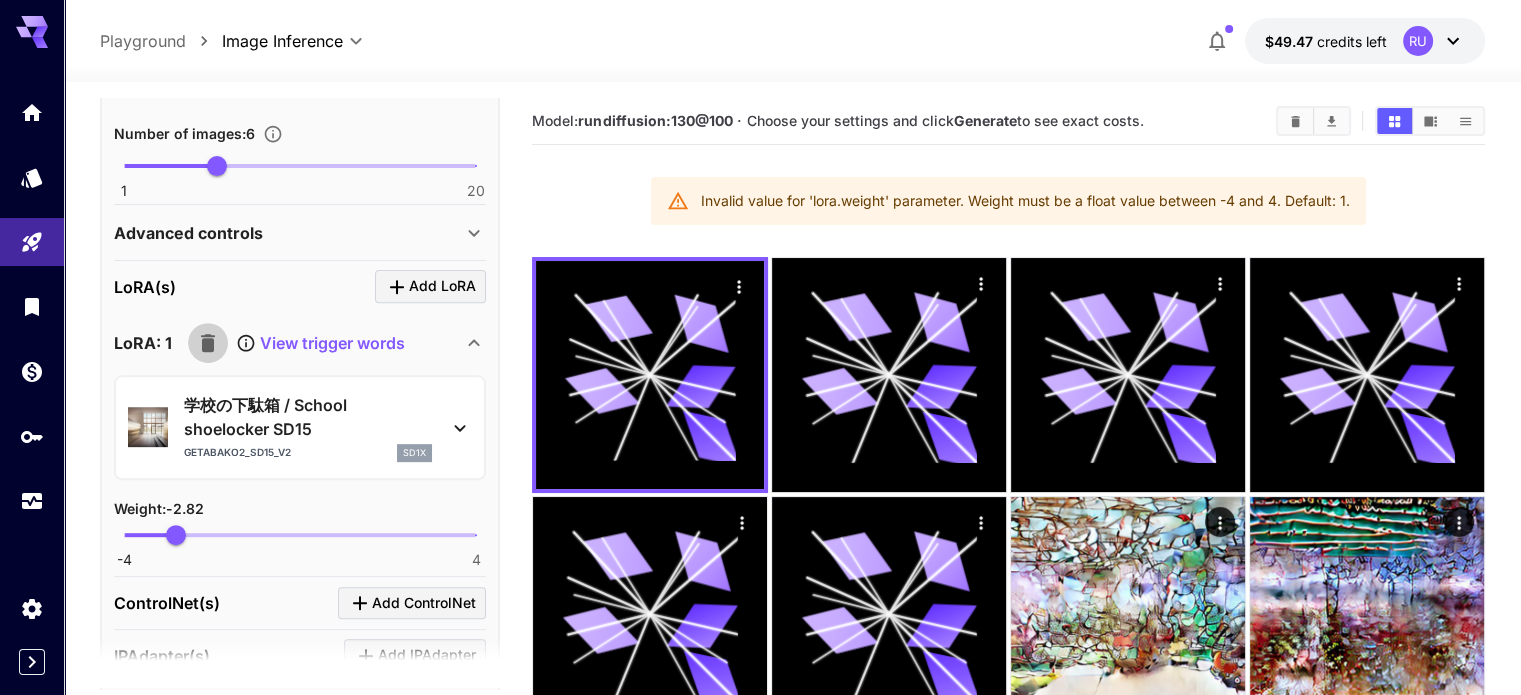 click 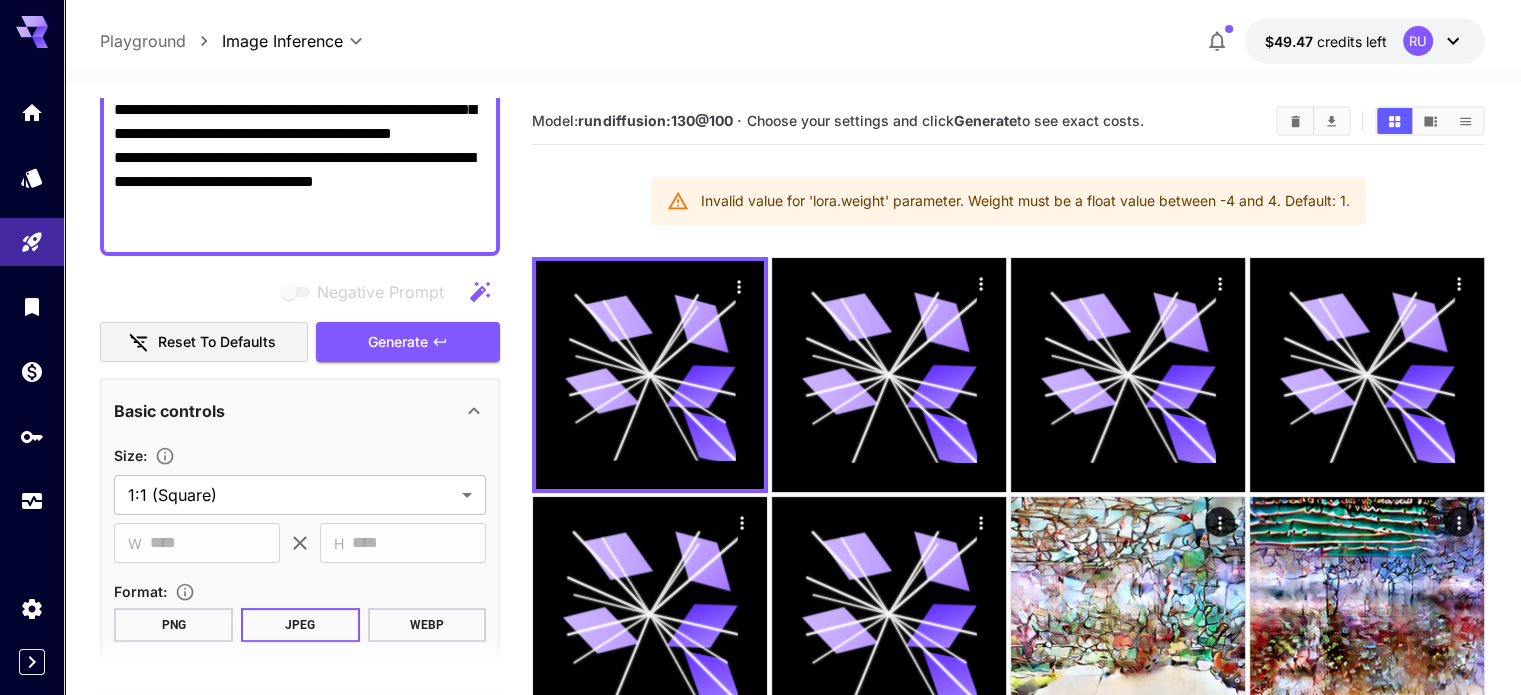 scroll, scrollTop: 232, scrollLeft: 0, axis: vertical 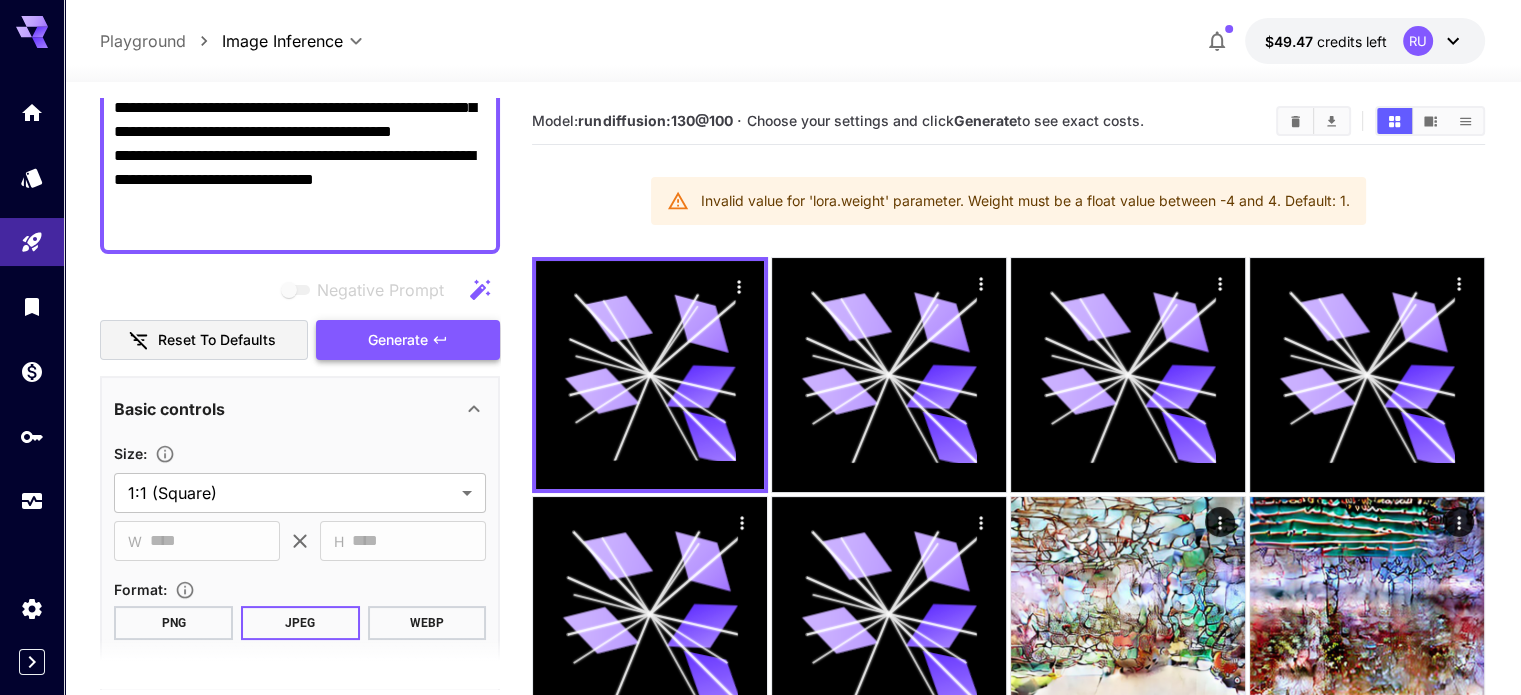 click on "Generate" at bounding box center (398, 340) 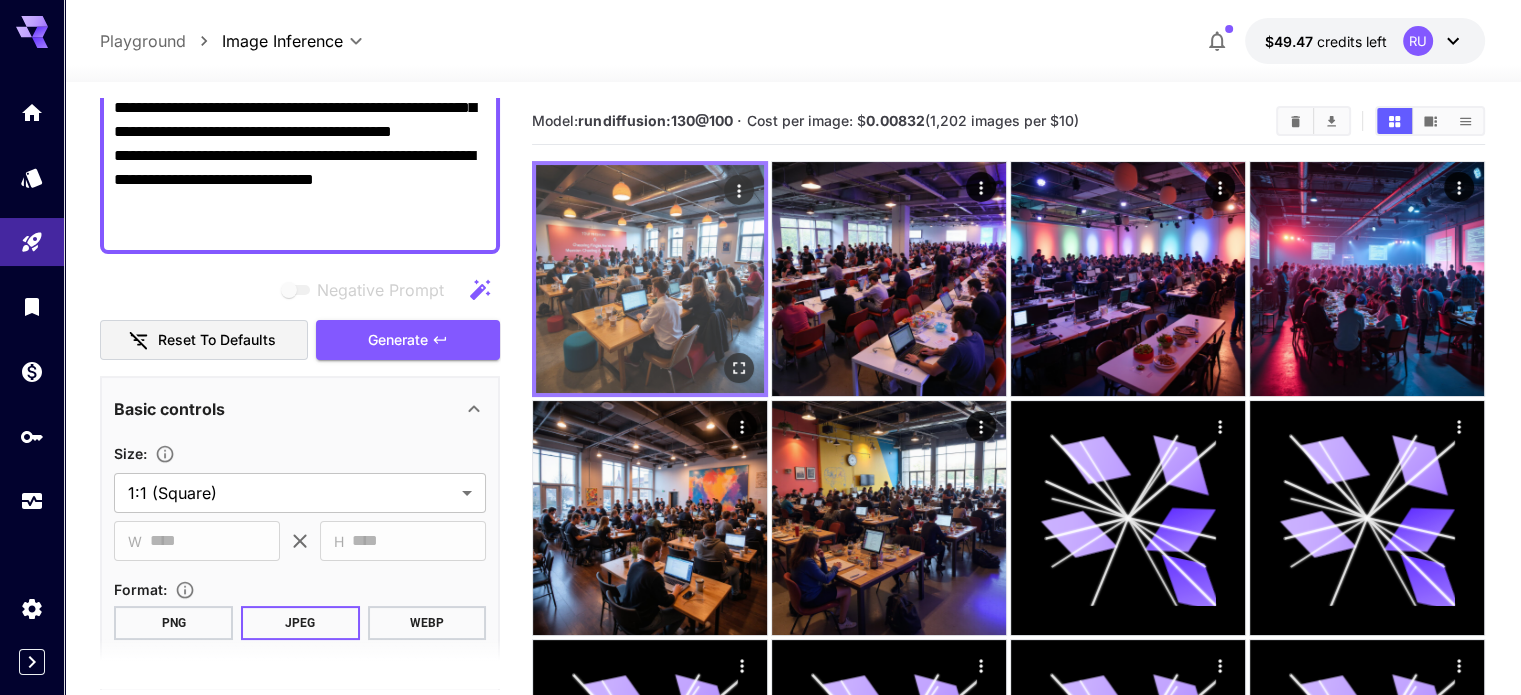 click at bounding box center [650, 279] 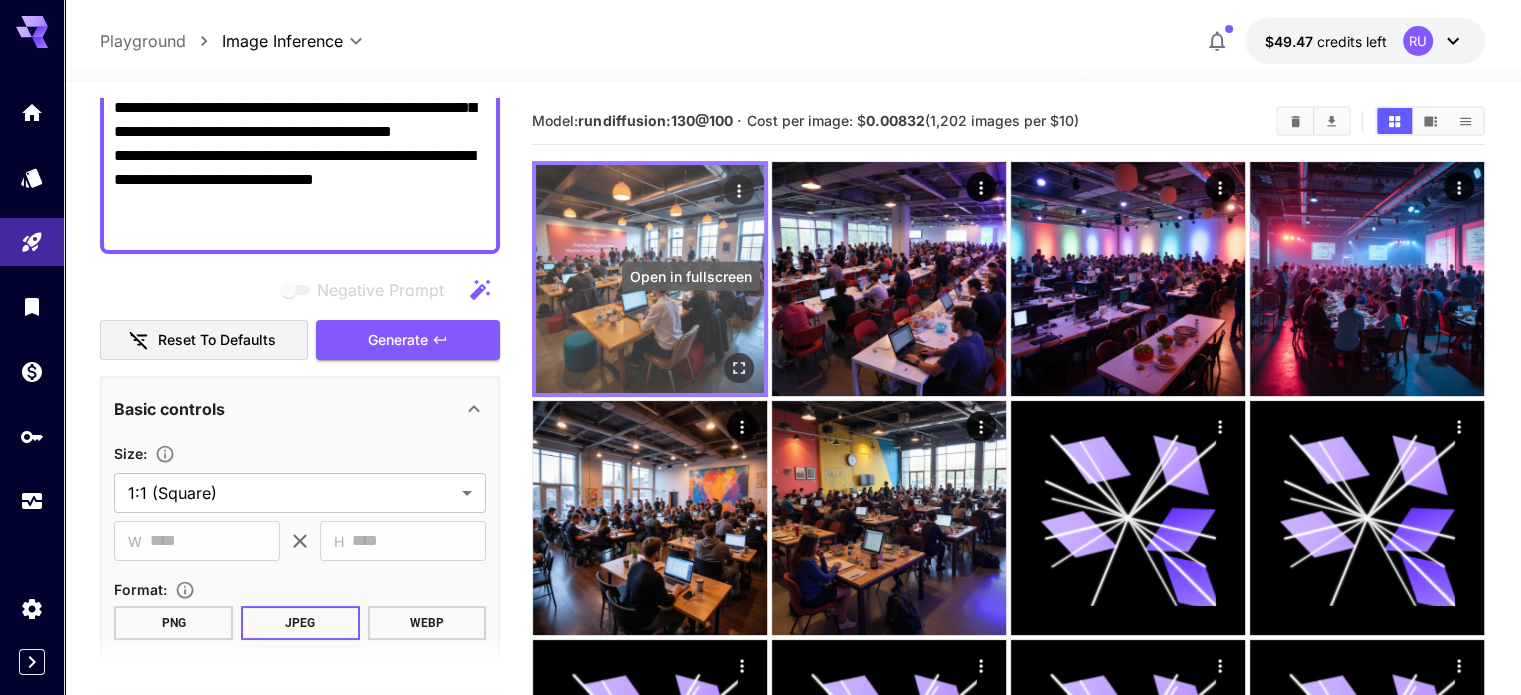 click at bounding box center [739, 368] 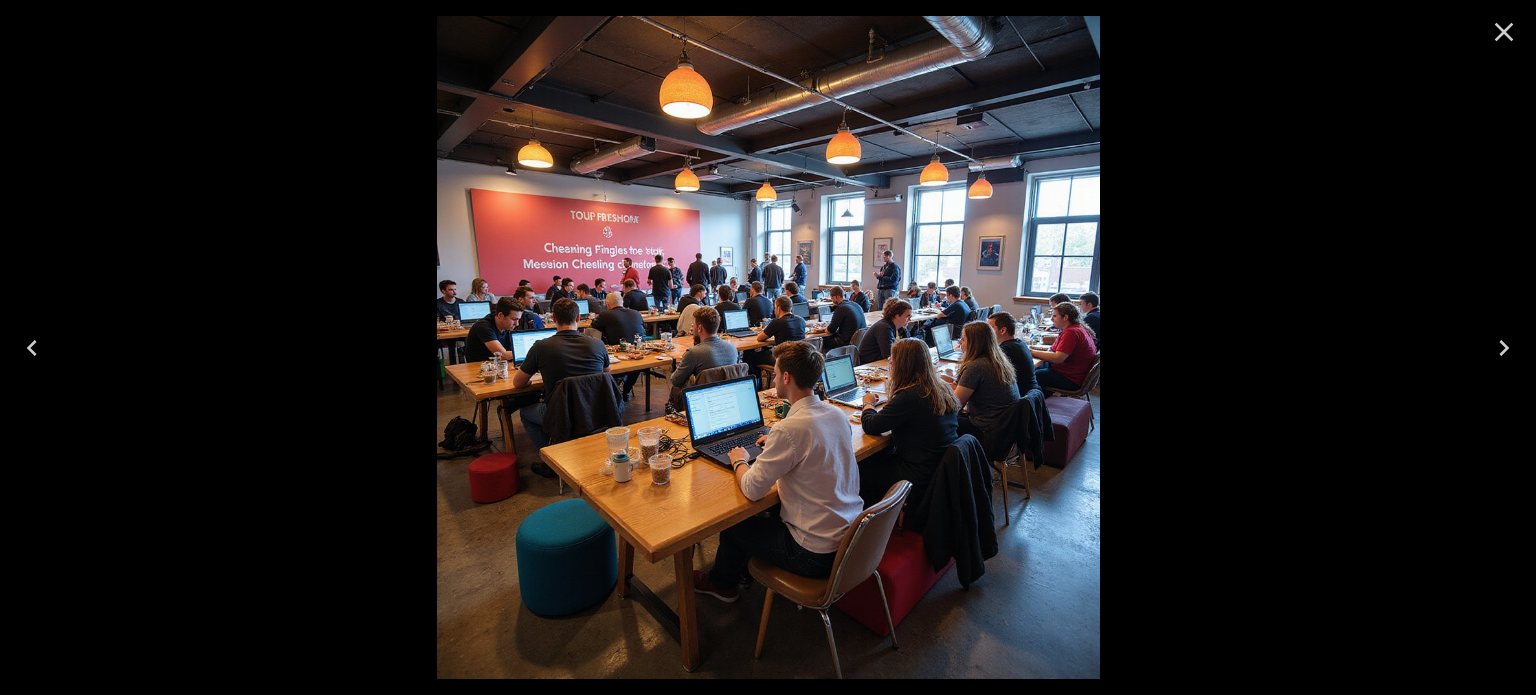 click 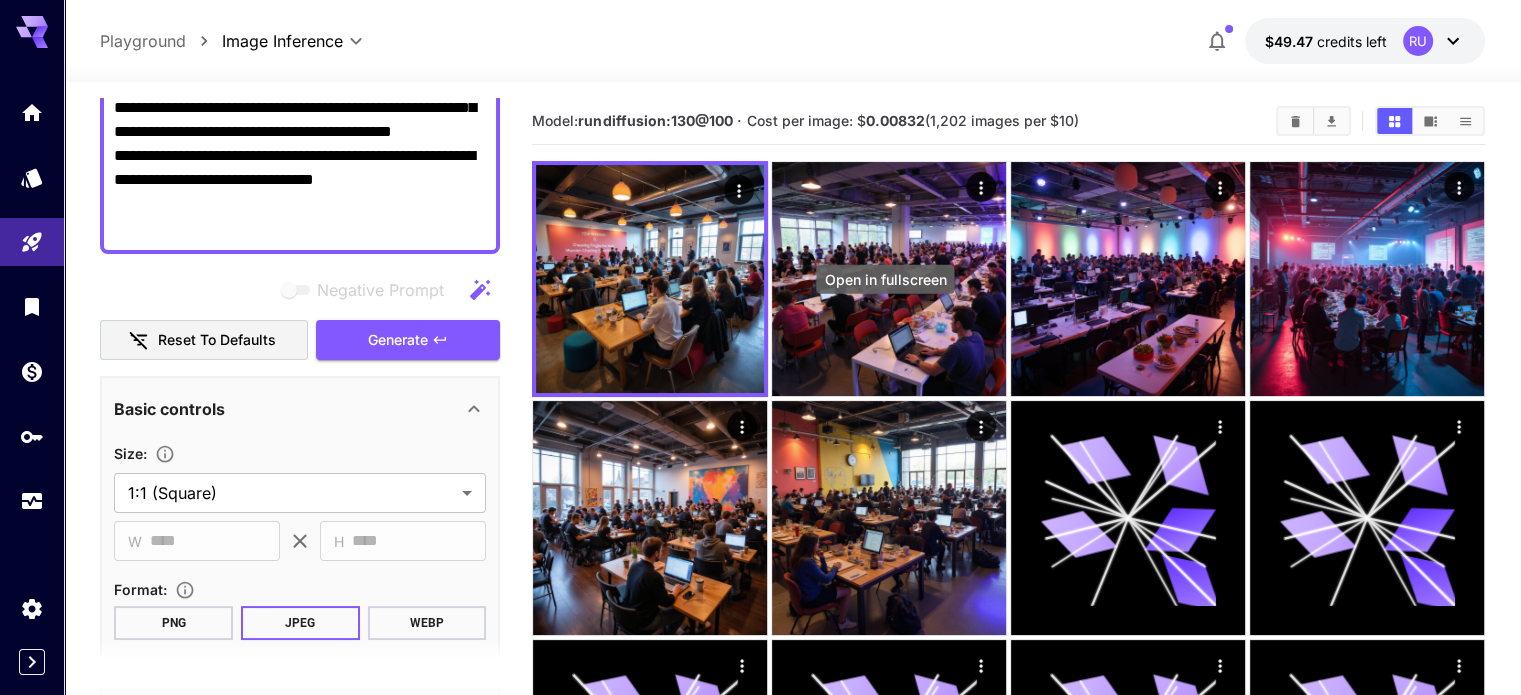 click on "Open in fullscreen" at bounding box center (885, 285) 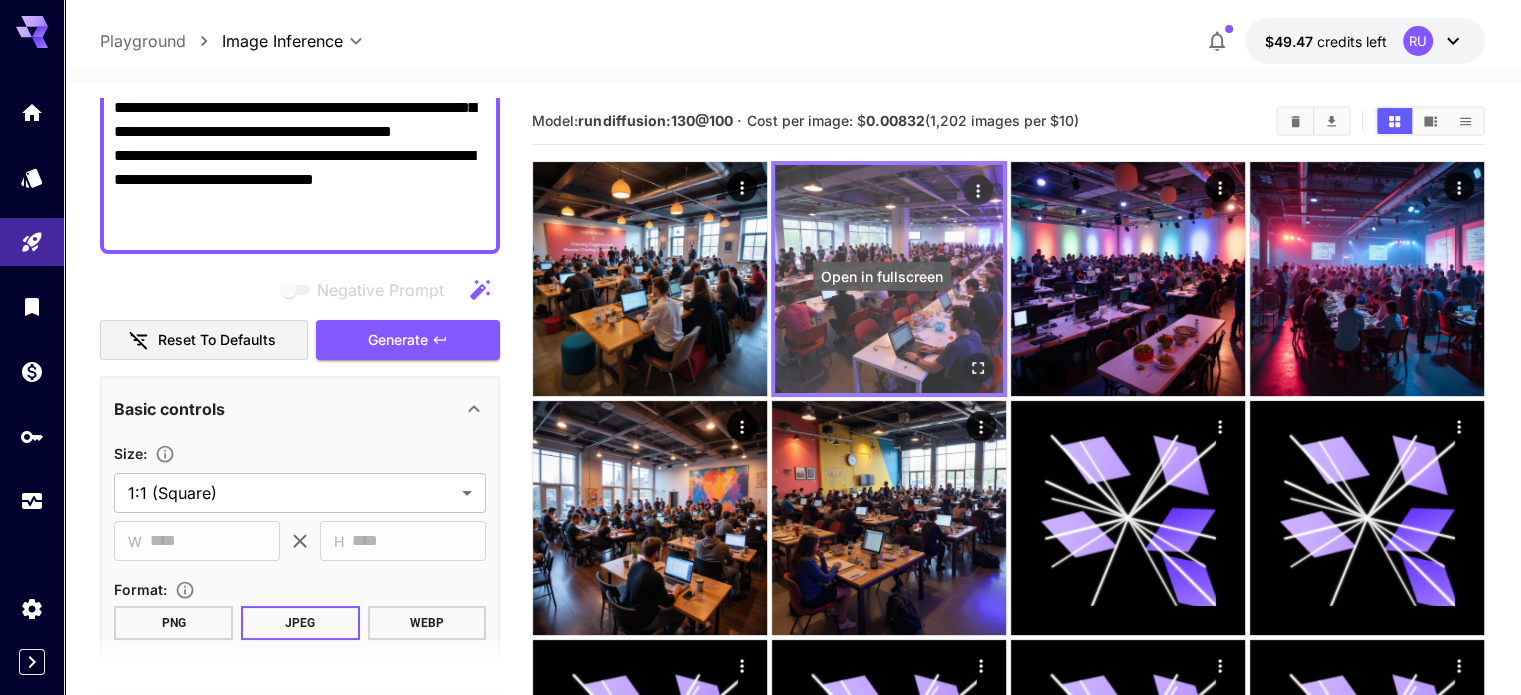 click 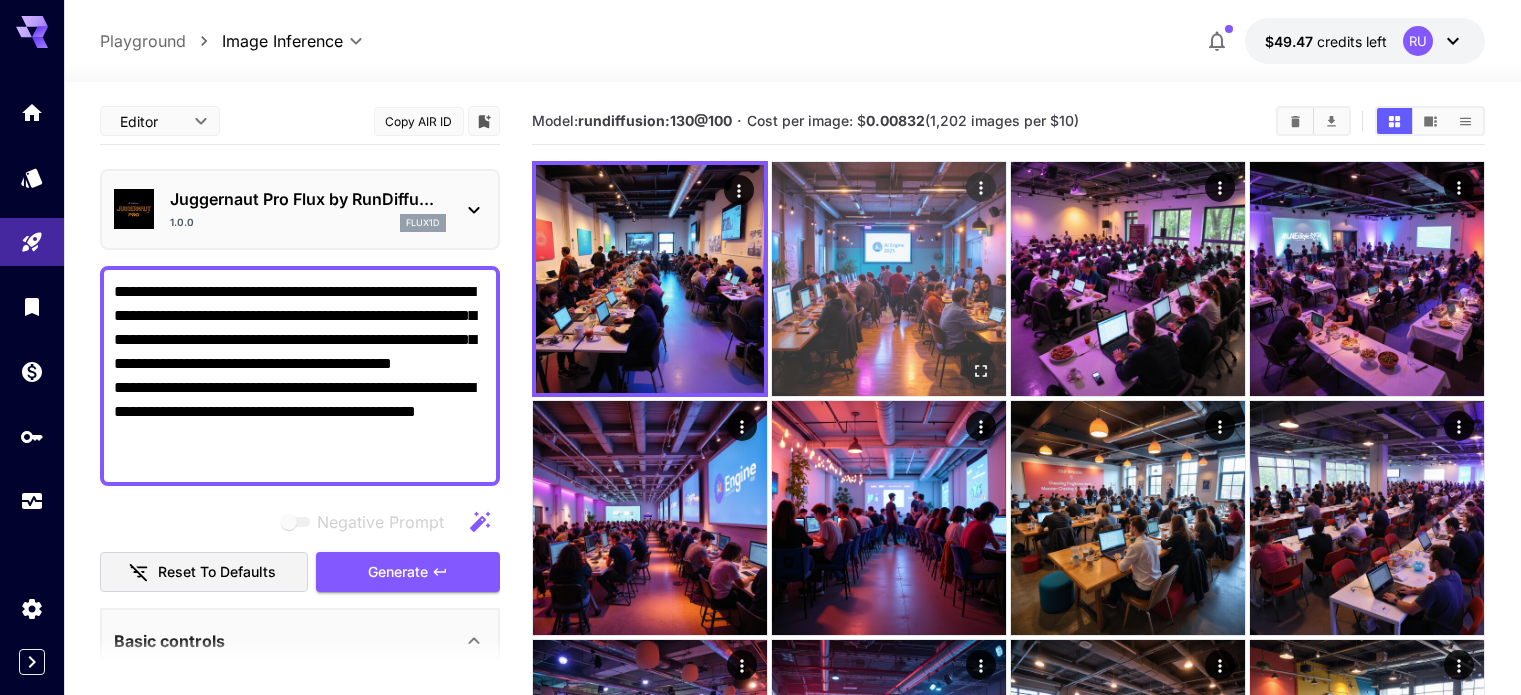 scroll, scrollTop: 0, scrollLeft: 0, axis: both 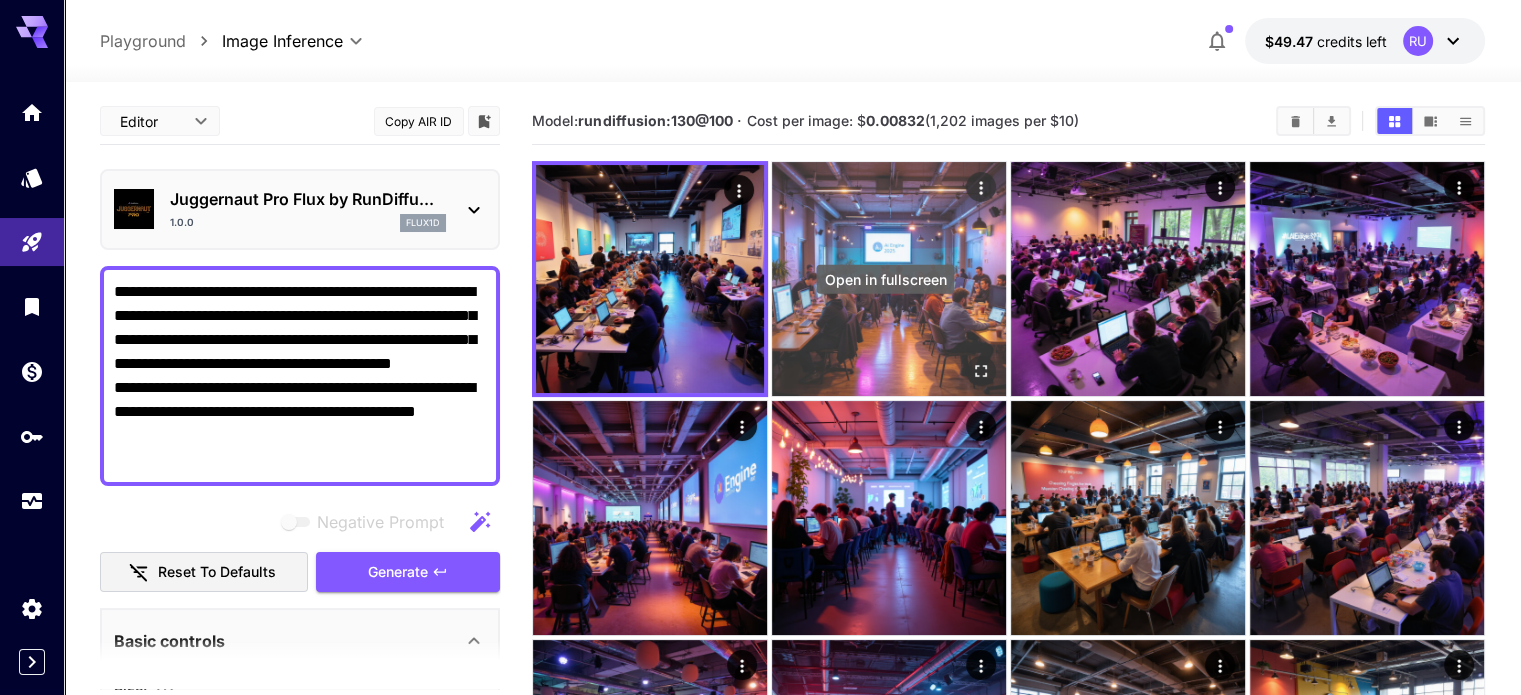 click 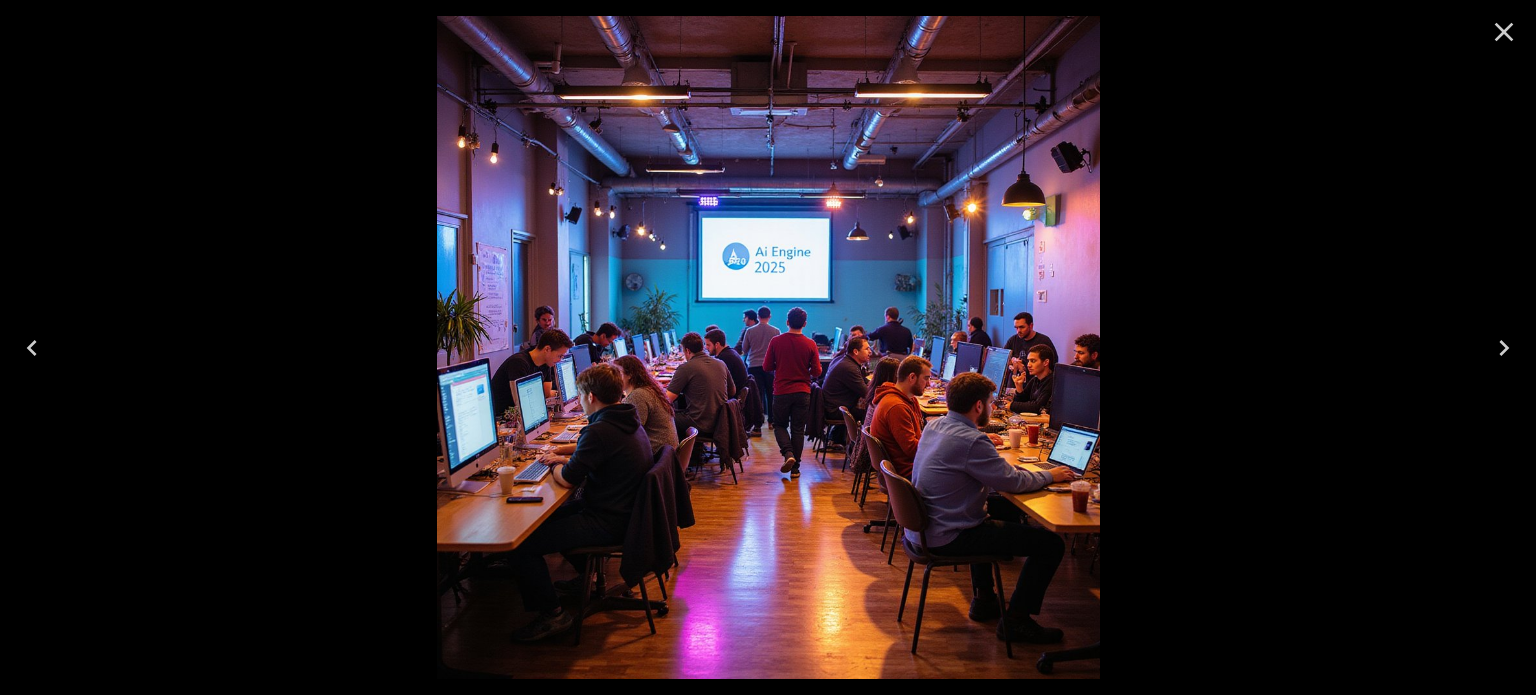 click 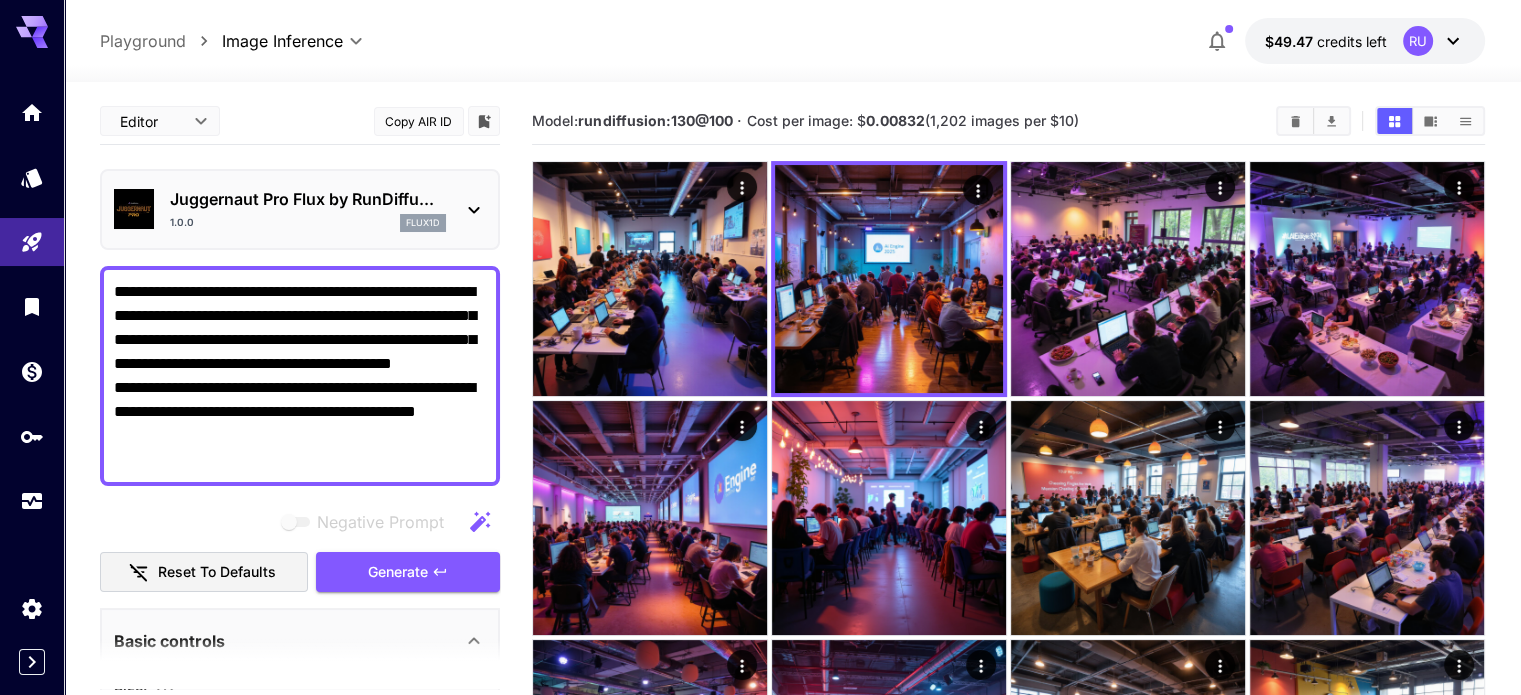click 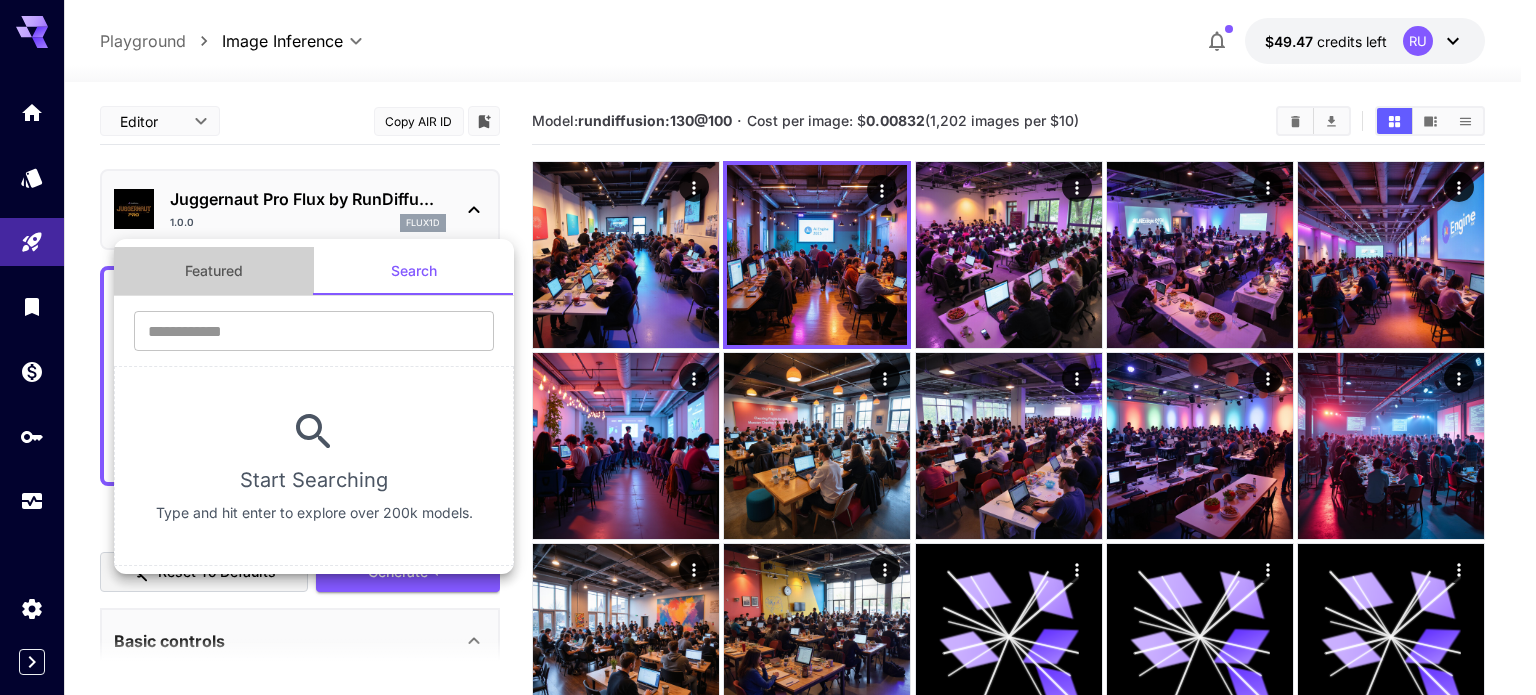 click on "Featured" at bounding box center (214, 271) 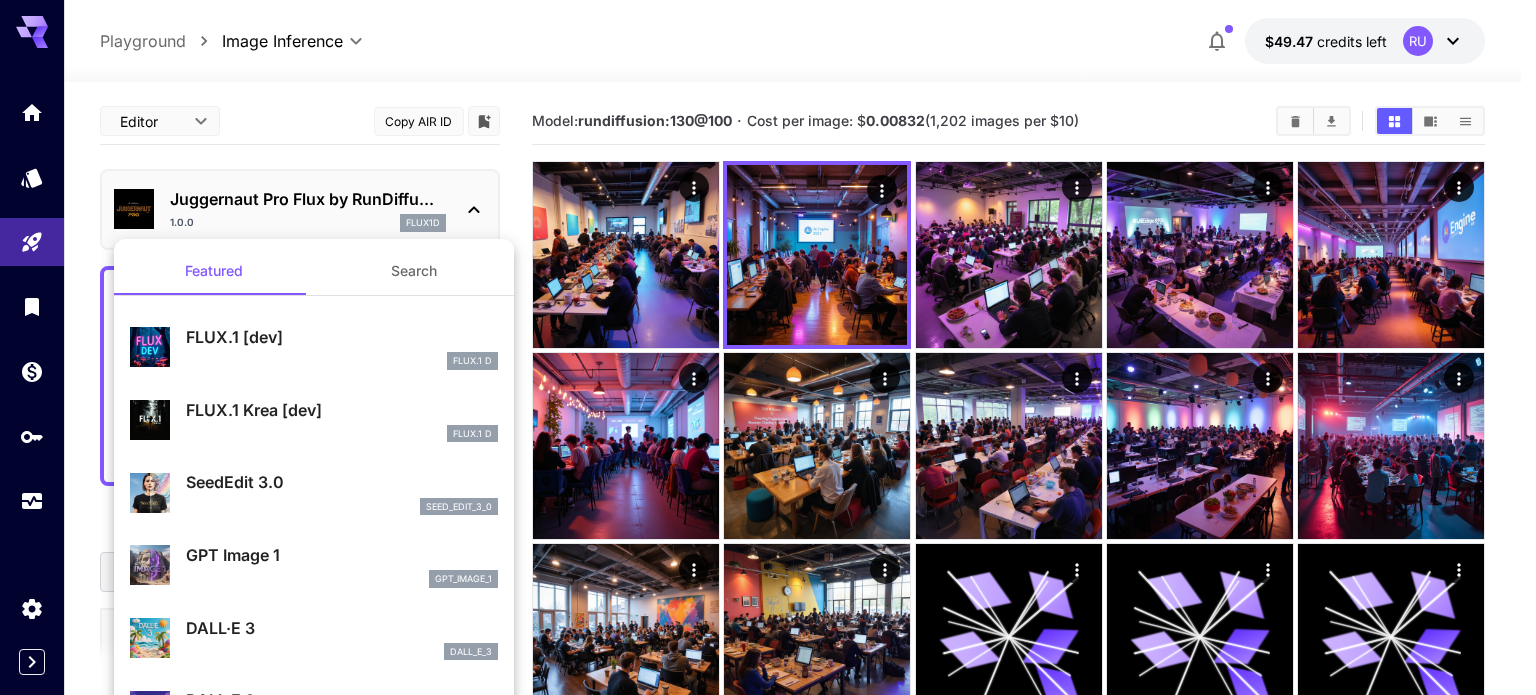click at bounding box center [768, 347] 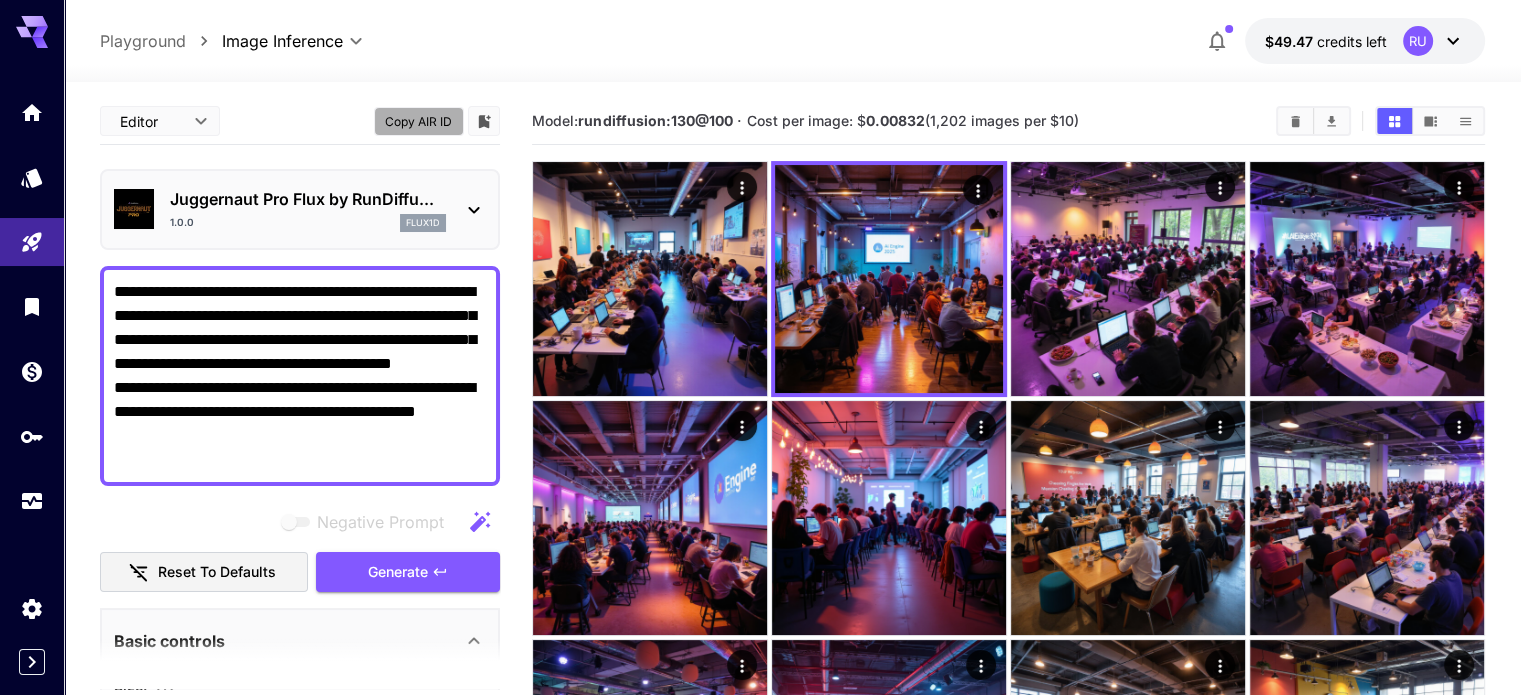 click on "Copy AIR ID" at bounding box center [419, 121] 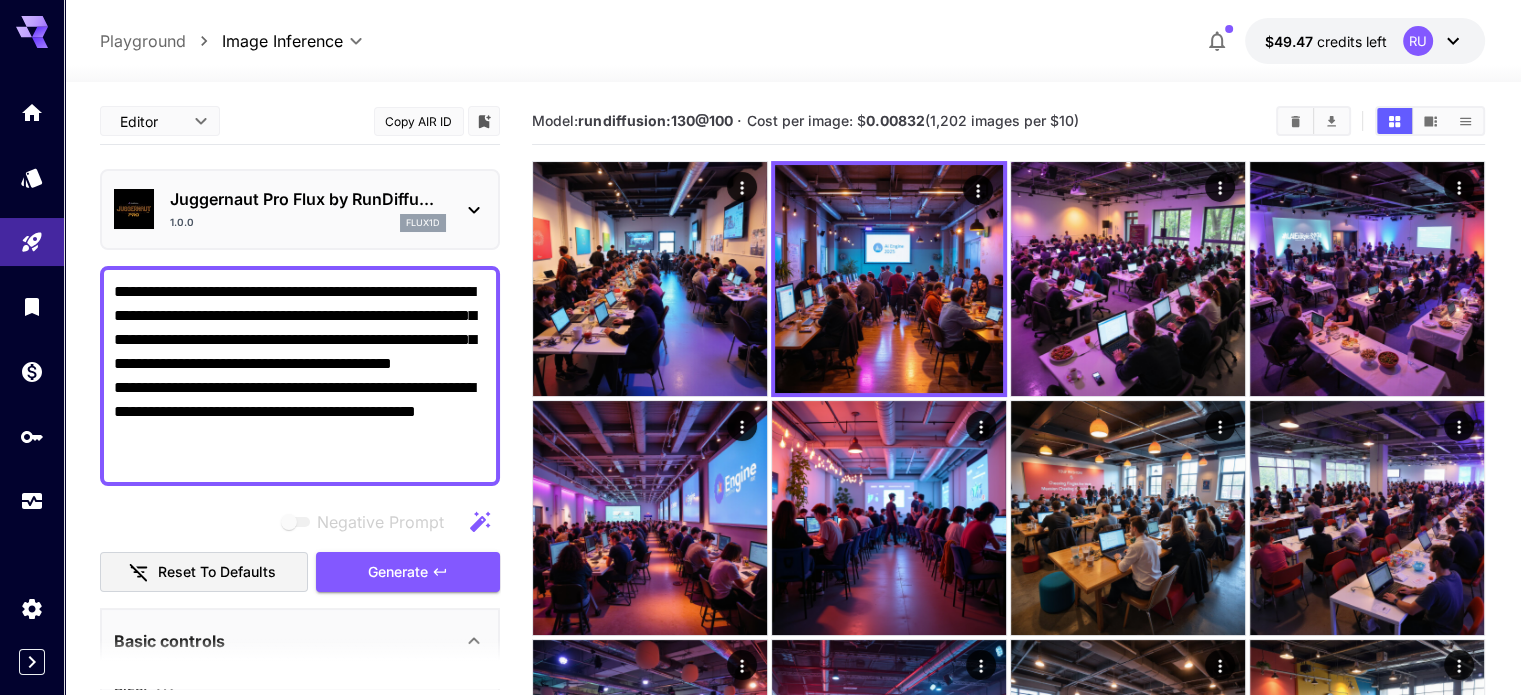 click on "**********" at bounding box center (792, 1344) 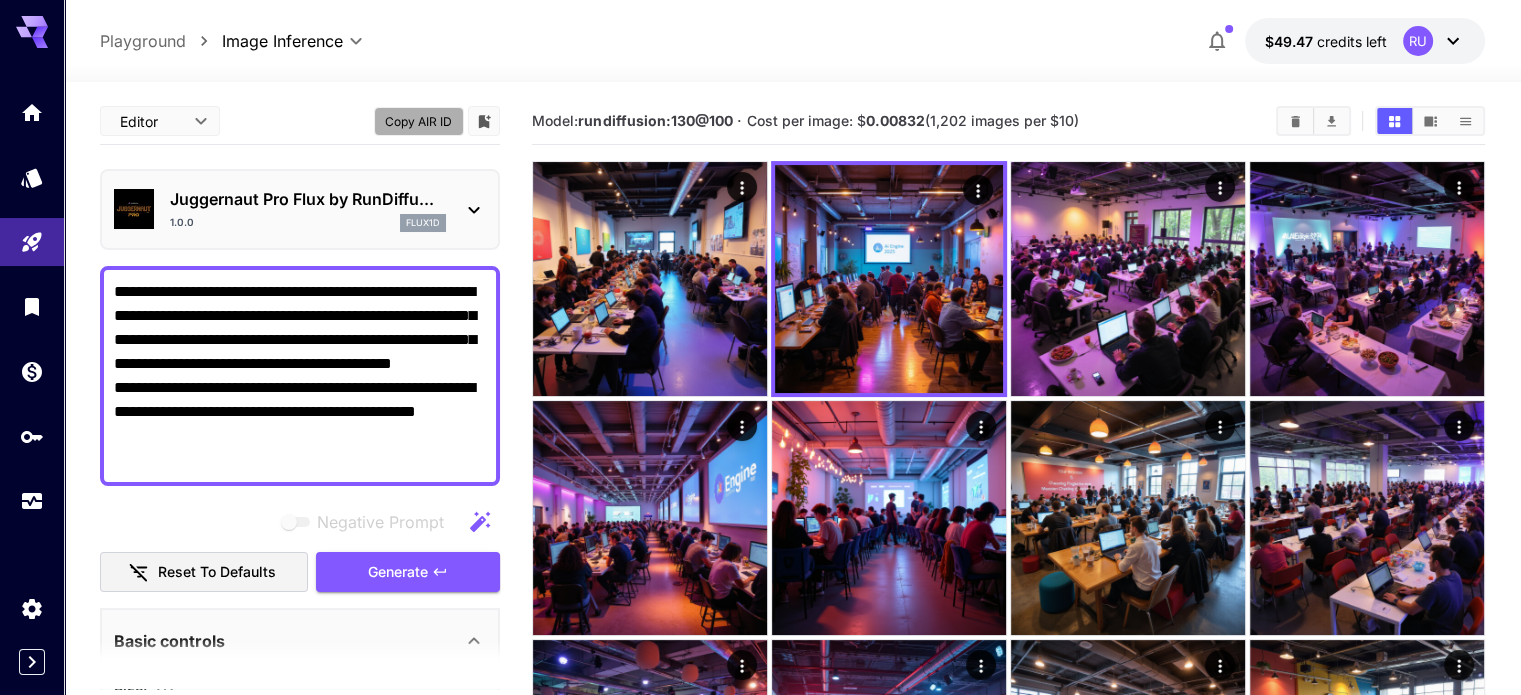 click on "Copy AIR ID" at bounding box center [419, 121] 